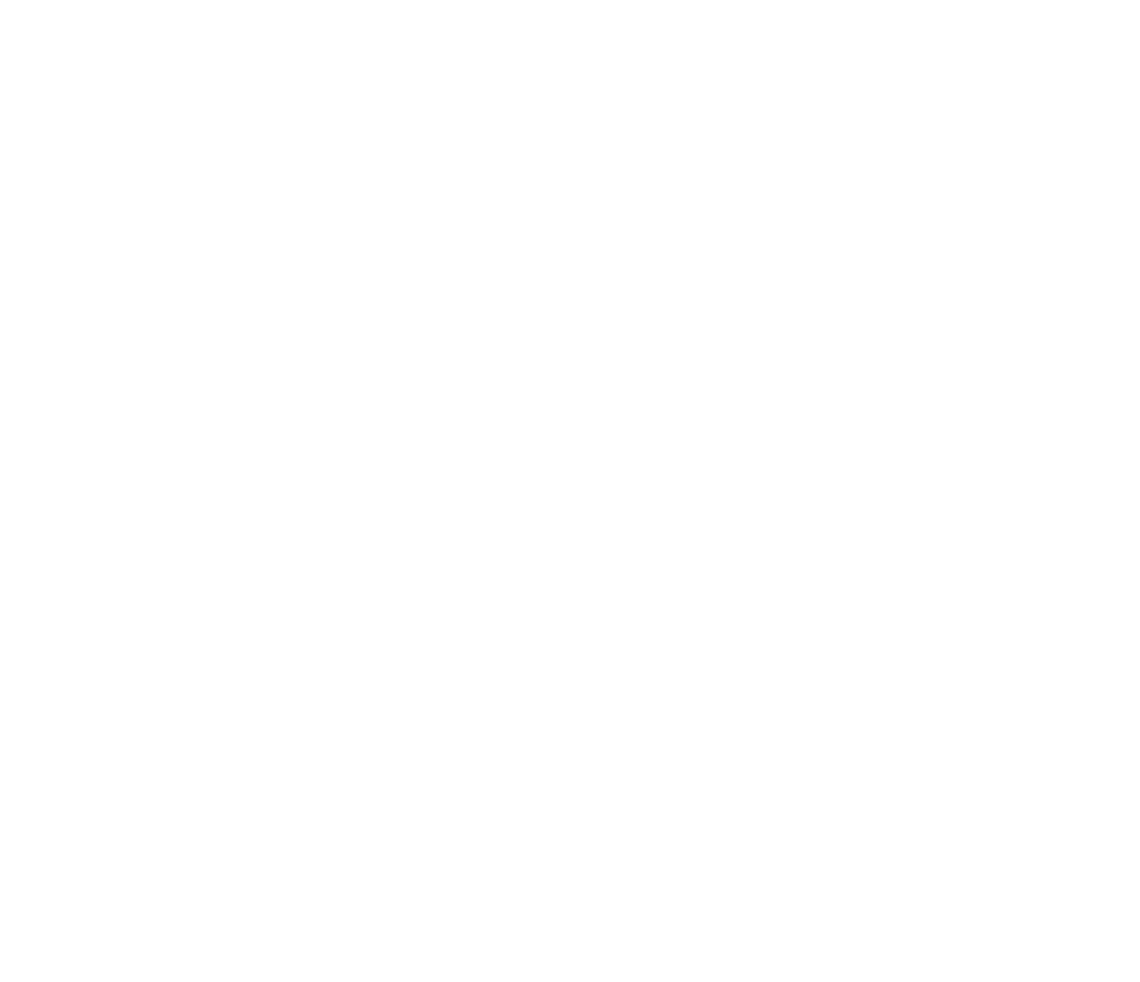 scroll, scrollTop: 0, scrollLeft: 0, axis: both 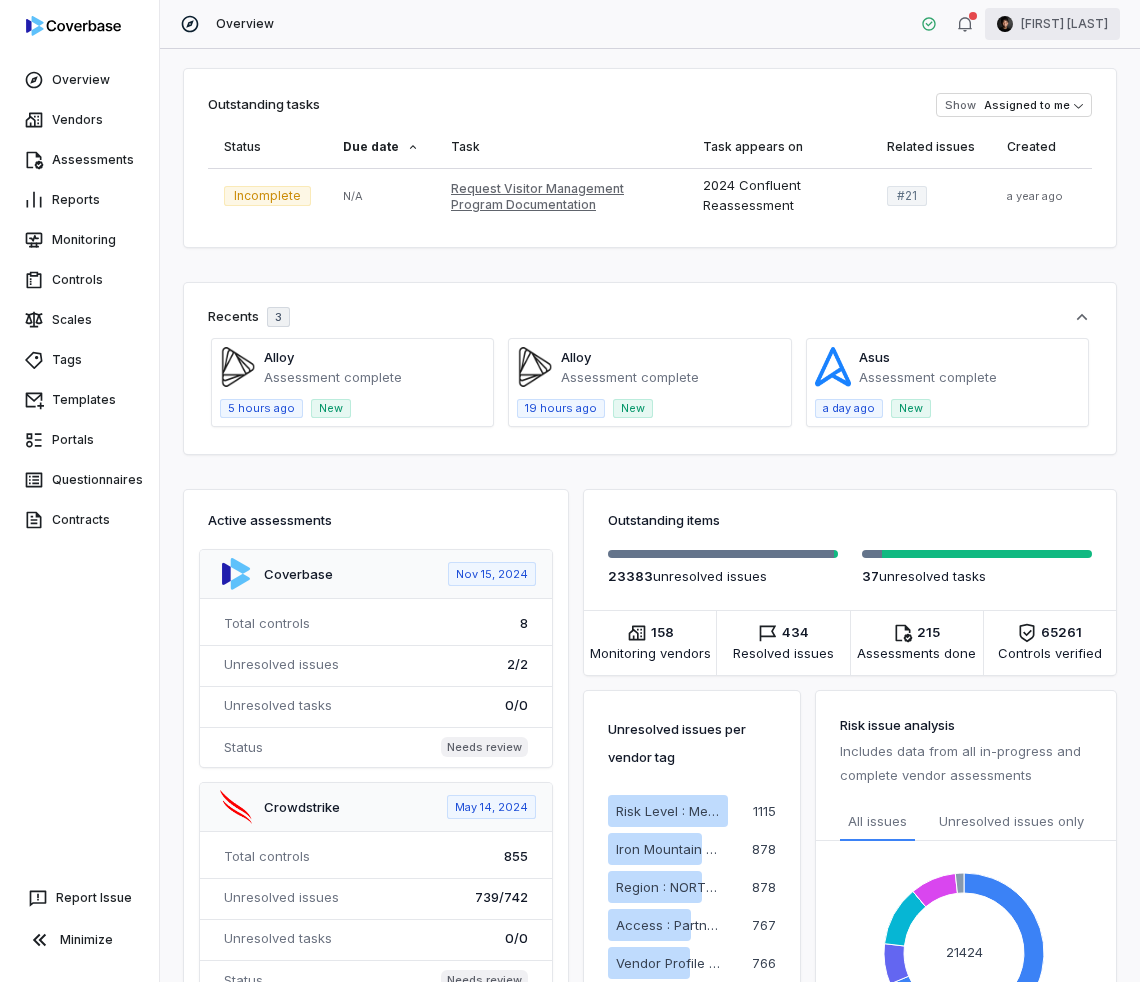 click on "Overview Vendors Assessments Reports Monitoring Controls Scales Tags Templates Portals Questionnaires Contracts Report Issue Minimize Overview Clarence Chio Outstanding tasks Show Assigned to me Status Due date Task Task appears on Related issues Created Incomplete N/A Request Visitor Management Program Documentation 2024 Confluent Reassessment # 21 a year ago Recents 3 Alloy Assessment complete 5 hours ago New Alloy Assessment complete 19 hours ago New Asus Assessment complete a day ago New Active assessments Coverbase Nov 15, 2024 Total controls 8 Unresolved issues 2  /  2 Unresolved tasks 0  /  0 Status Needs review Crowdstrike May 14, 2024 Total controls 855 Unresolved issues 739  /  742 Unresolved tasks 0  /  0 Status Needs review Drata Apr 18, 2024 Total controls 104 Unresolved issues 18  /  18 Unresolved tasks 0  /  0 Status Needs review JackHenry Mar 1, 2025 Total controls 334 Unresolved issues 281  /  282 Unresolved tasks 0  /  0 Status Needs review Thomson Reuters Inc. Mar 1, 2025 8" at bounding box center (570, 491) 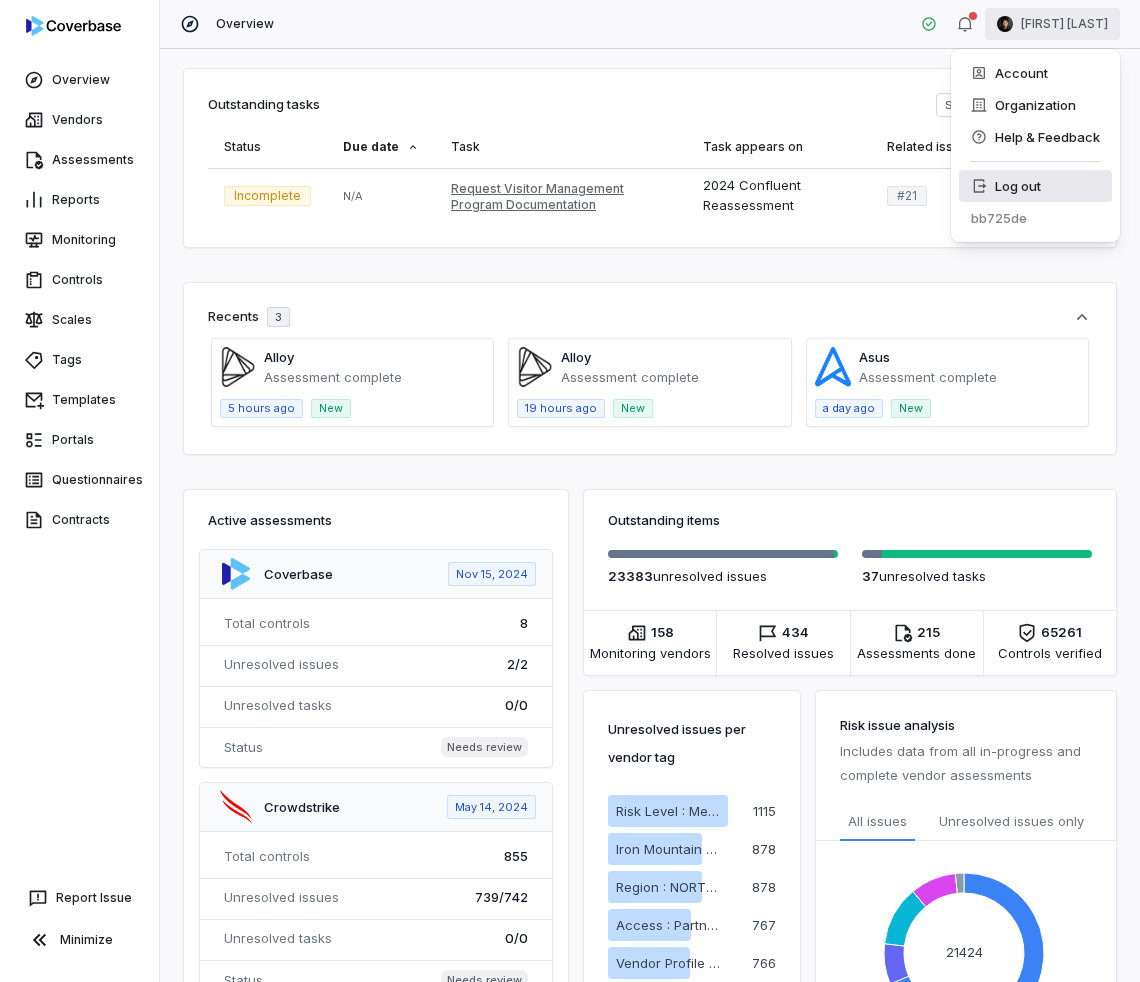 click on "Log out" at bounding box center (1035, 186) 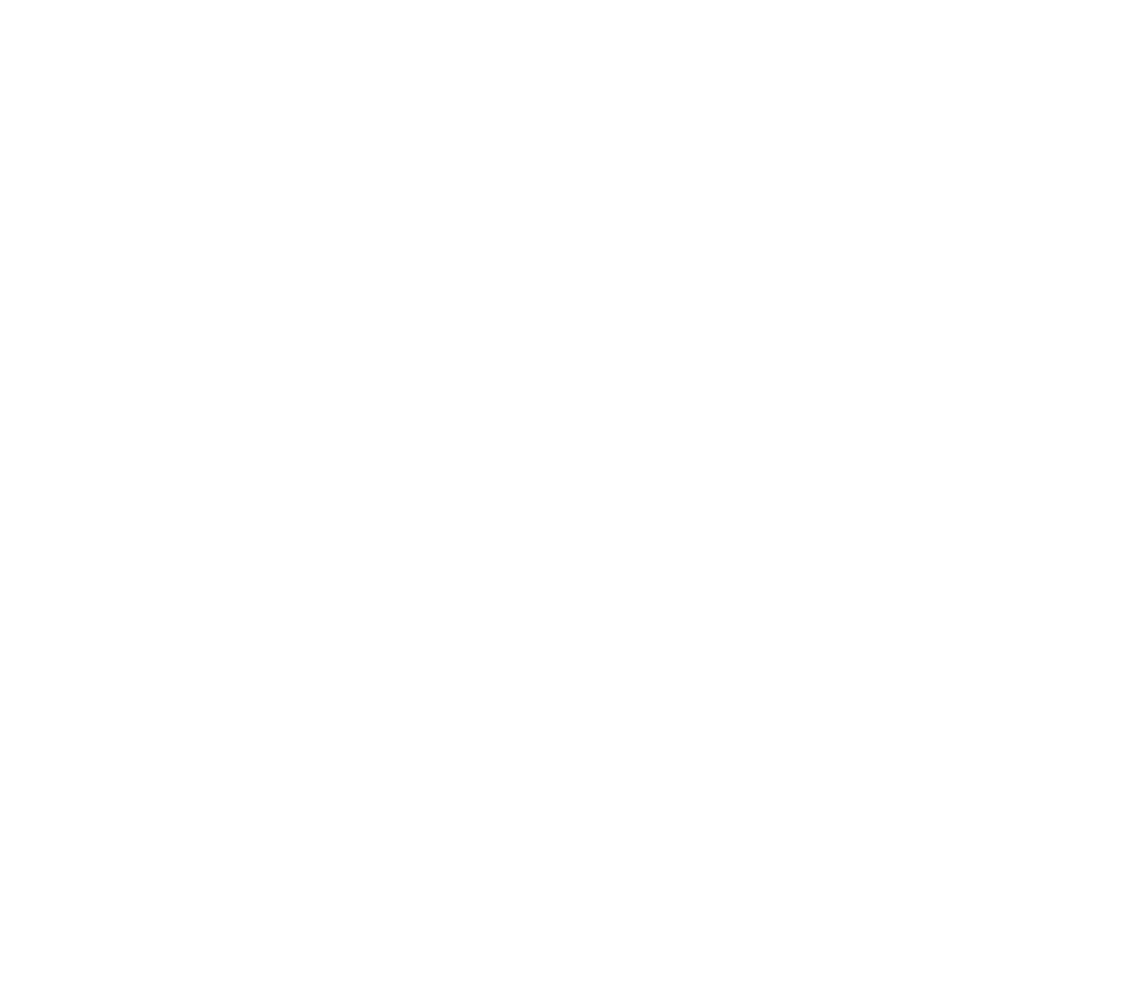 scroll, scrollTop: 0, scrollLeft: 0, axis: both 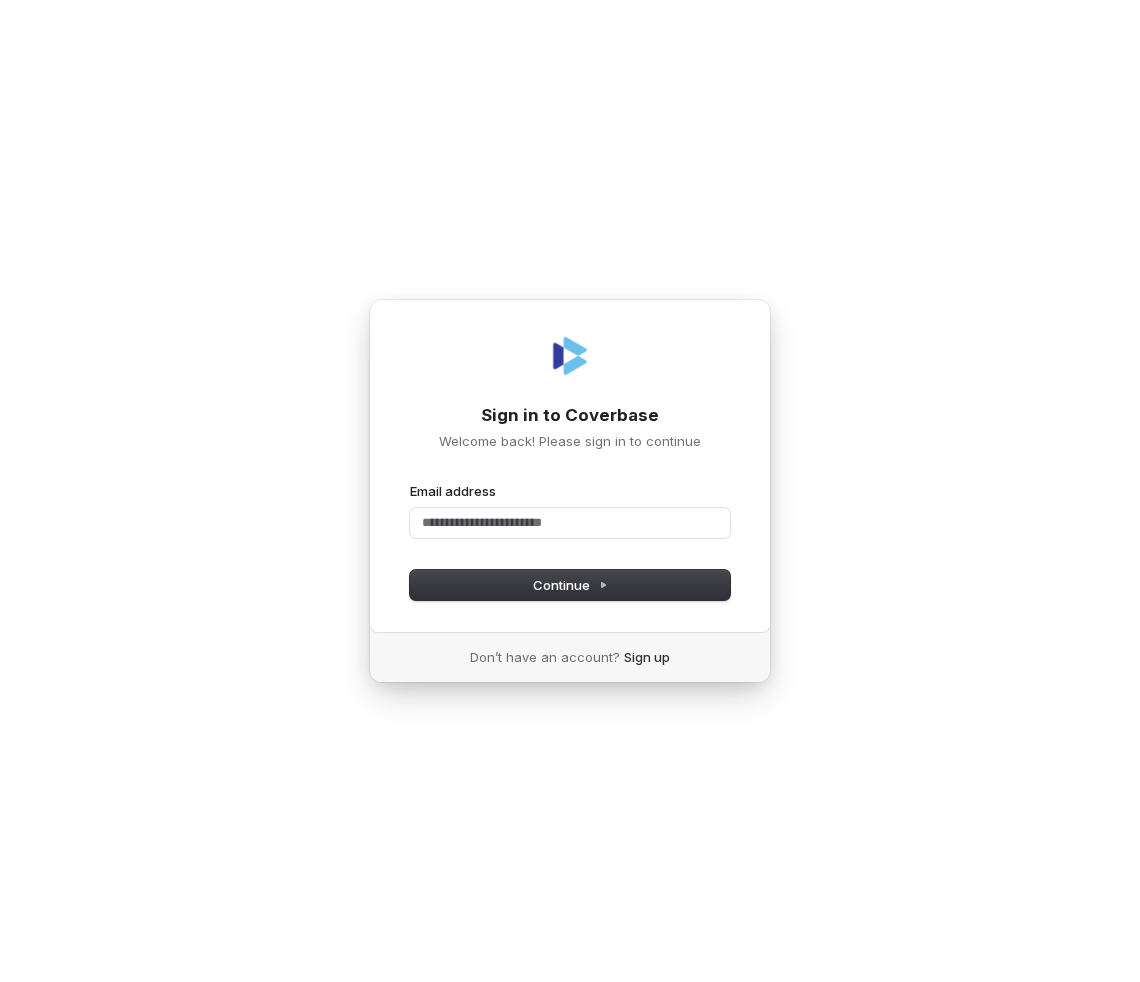 click 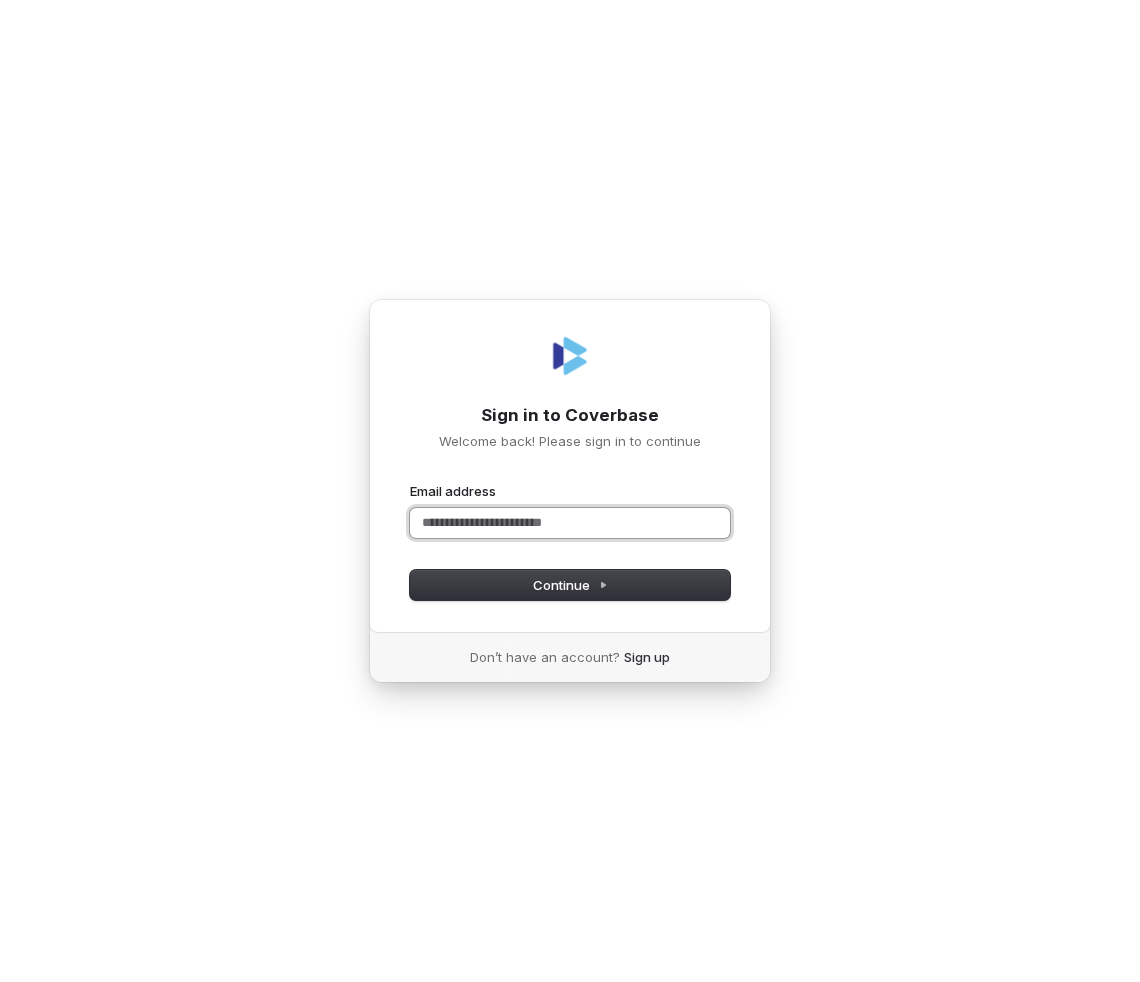 click on "Email address" at bounding box center [570, 523] 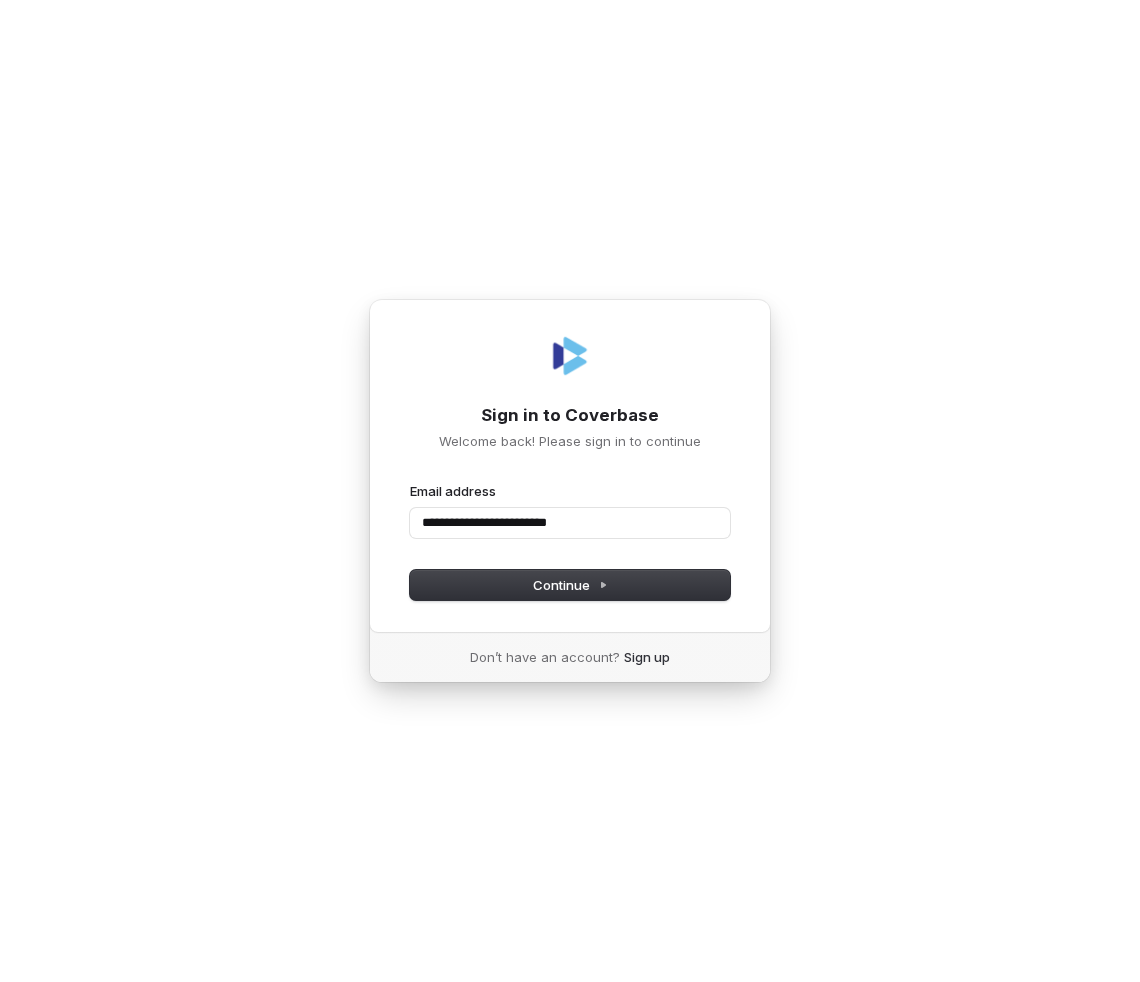 type on "**********" 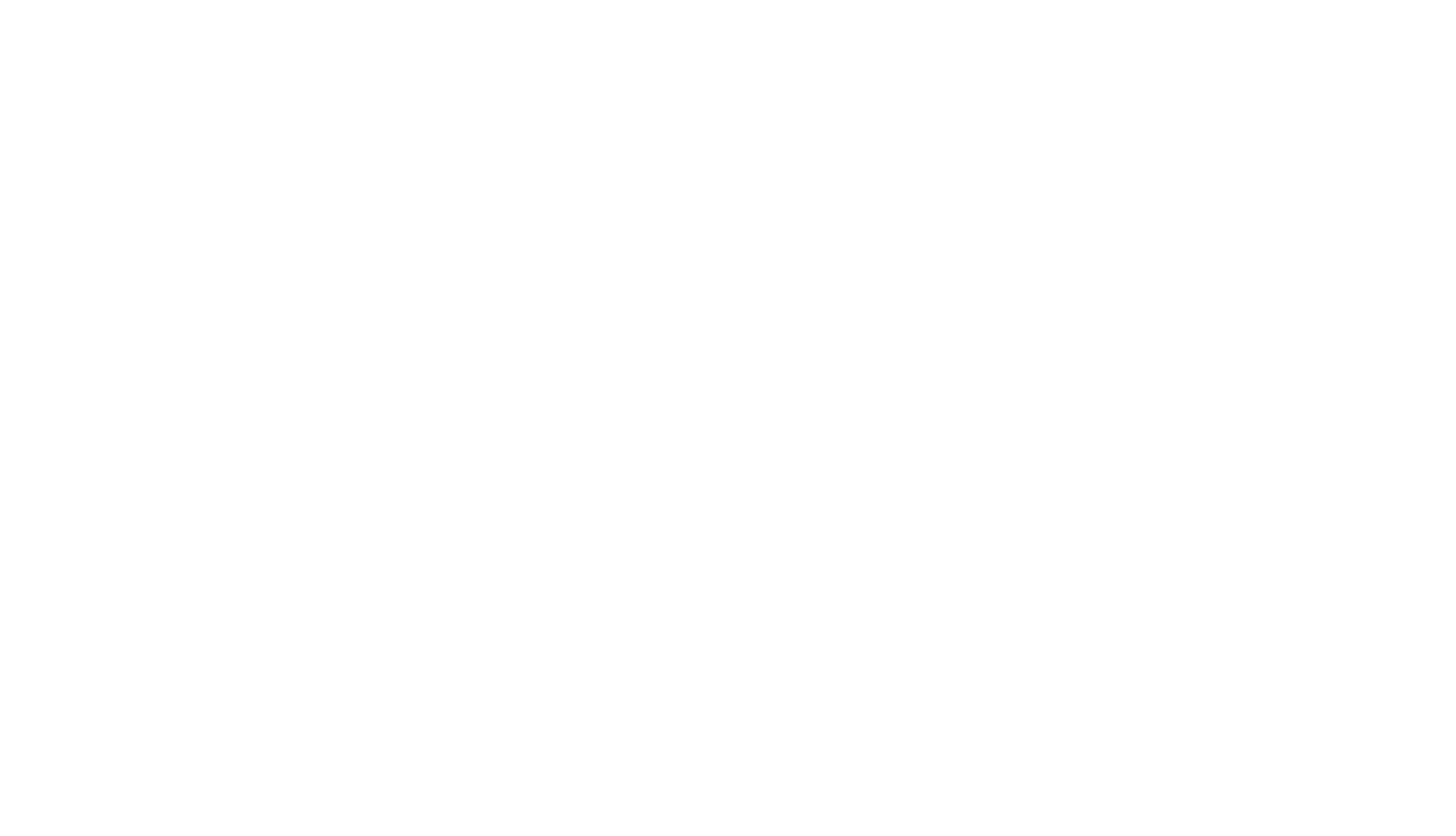 scroll, scrollTop: 0, scrollLeft: 0, axis: both 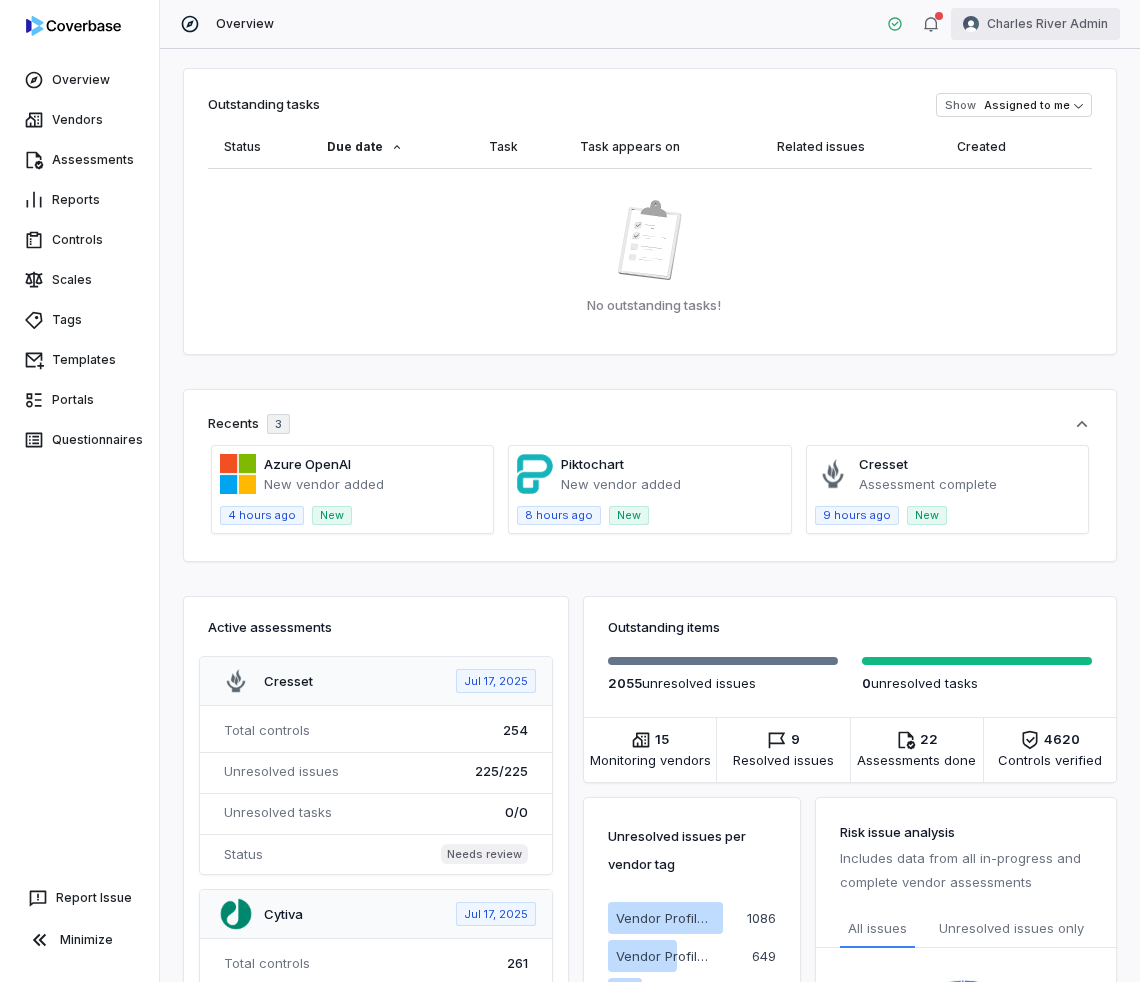 click on "Overview Vendors Assessments Reports Controls Scales Tags Templates Portals Questionnaires Report Issue Minimize Overview Charles River Admin Outstanding tasks Show Assigned to me Status Due date Task Task appears on Related issues Created No outstanding tasks! Recents 3 Azure OpenAI New vendor added 4 hours ago New Piktochart New vendor added 8 hours ago New Cresset Assessment complete 9 hours ago New Active assessments Cresset Jul 17, 2025 Total controls 254 Unresolved issues 225  /  225 Unresolved tasks 0  /  0 Status Needs review Cytiva Jul 17, 2025 Total controls 261 Unresolved issues 64  /  64 Unresolved tasks 0  /  0 Status Needs review Cytiva Jul 17, 2025 Total controls 311 Unresolved issues 68  /  68 Unresolved tasks 0  /  0 Status Needs review FileTrail Jul 17, 2025 Total controls 297 Unresolved issues 118  /  118 Unresolved tasks 0  /  0 Status Needs review CrowdStrike Falcon Jul 17, 2025 Total controls 261 Unresolved issues 13  /  13 Unresolved tasks 0  /  0 Status Complete 18 1 1" at bounding box center [570, 491] 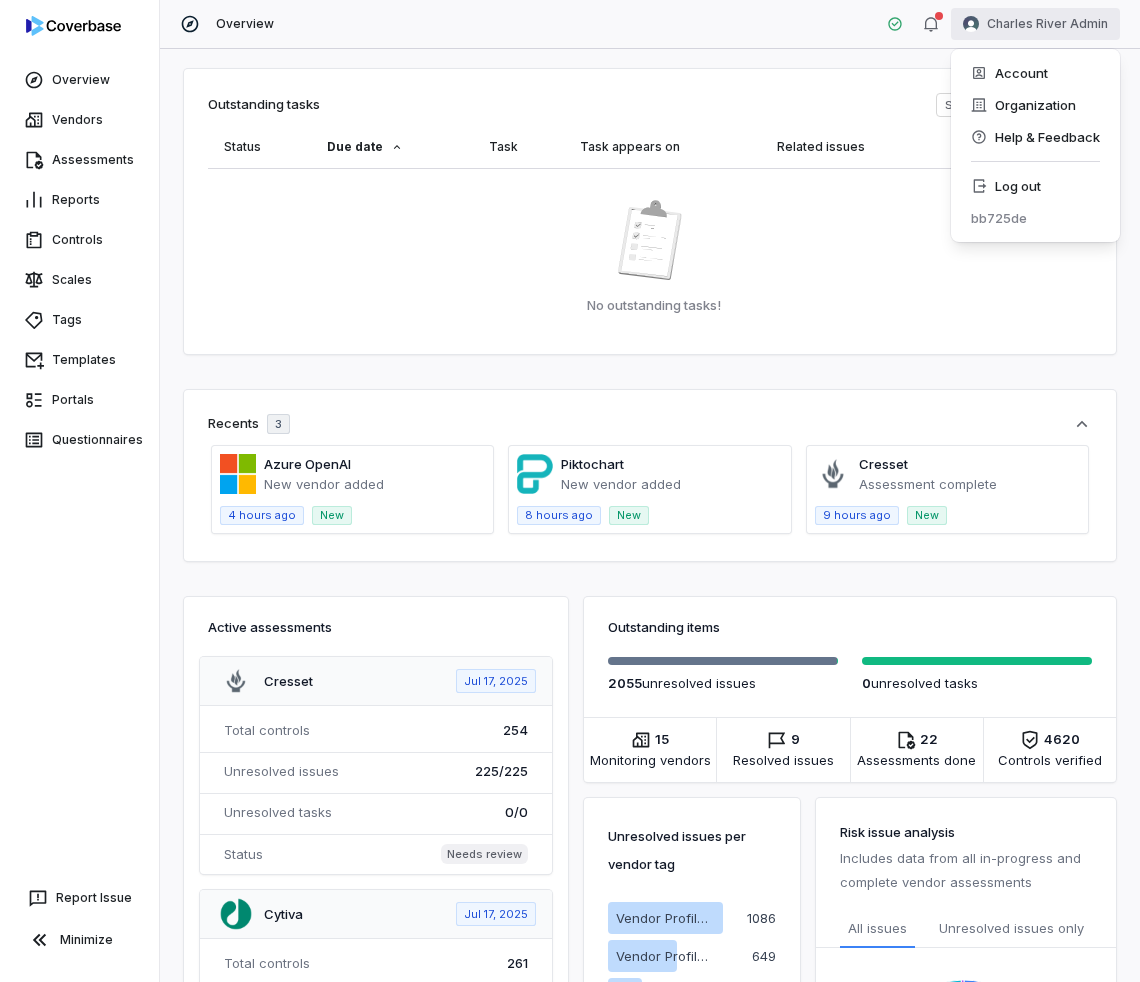 click on "Overview Vendors Assessments Reports Controls Scales Tags Templates Portals Questionnaires Report Issue Minimize Overview Charles River Admin Outstanding tasks Show Assigned to me Status Due date Task Task appears on Related issues Created No outstanding tasks! Recents 3 Azure OpenAI New vendor added 4 hours ago New Piktochart New vendor added 8 hours ago New Cresset Assessment complete 9 hours ago New Active assessments Cresset Jul 17, 2025 Total controls 254 Unresolved issues 225  /  225 Unresolved tasks 0  /  0 Status Needs review Cytiva Jul 17, 2025 Total controls 261 Unresolved issues 64  /  64 Unresolved tasks 0  /  0 Status Needs review Cytiva Jul 17, 2025 Total controls 311 Unresolved issues 68  /  68 Unresolved tasks 0  /  0 Status Needs review FileTrail Jul 17, 2025 Total controls 297 Unresolved issues 118  /  118 Unresolved tasks 0  /  0 Status Needs review CrowdStrike Falcon Jul 17, 2025 Total controls 261 Unresolved issues 13  /  13 Unresolved tasks 0  /  0 Status Complete 18 1 1" at bounding box center (570, 491) 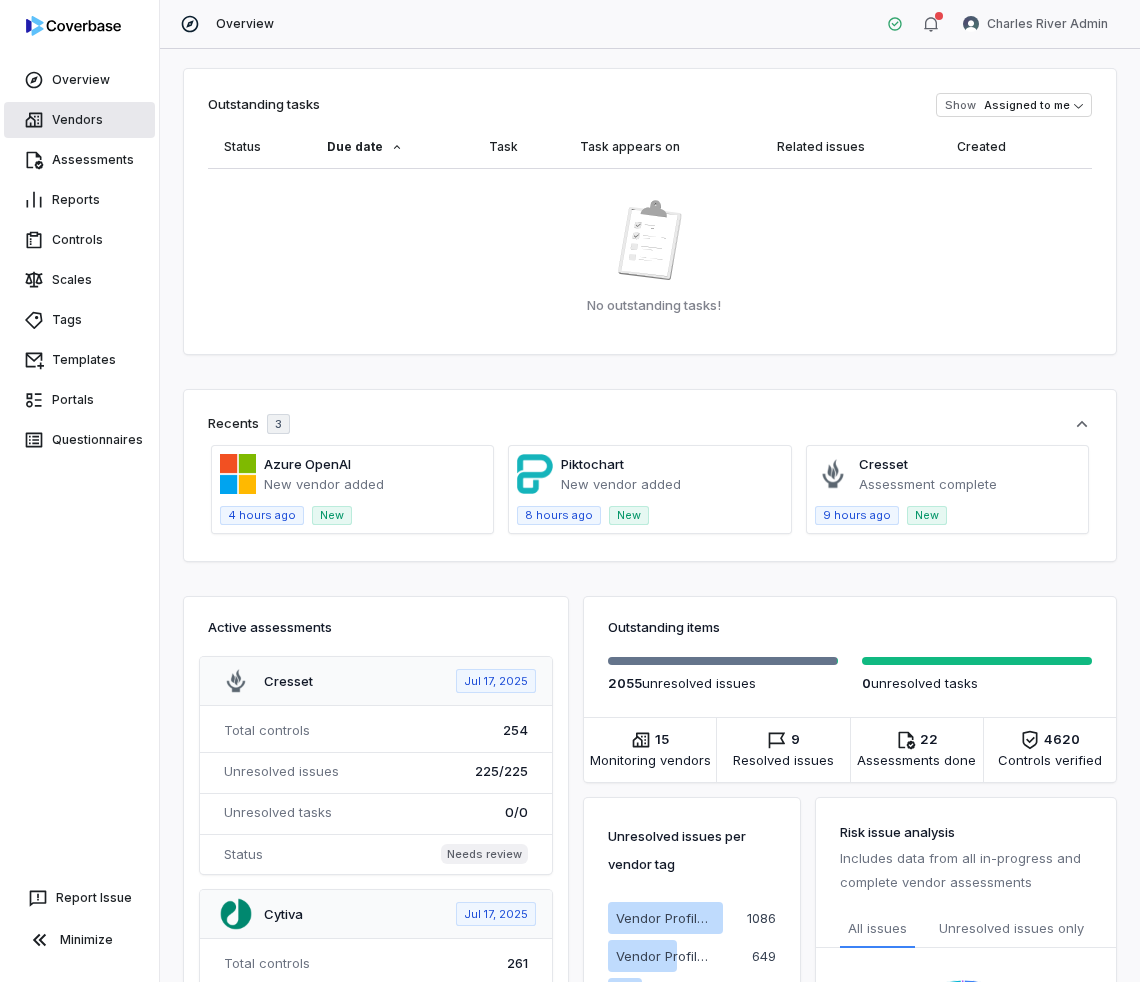 click on "Vendors" at bounding box center [79, 120] 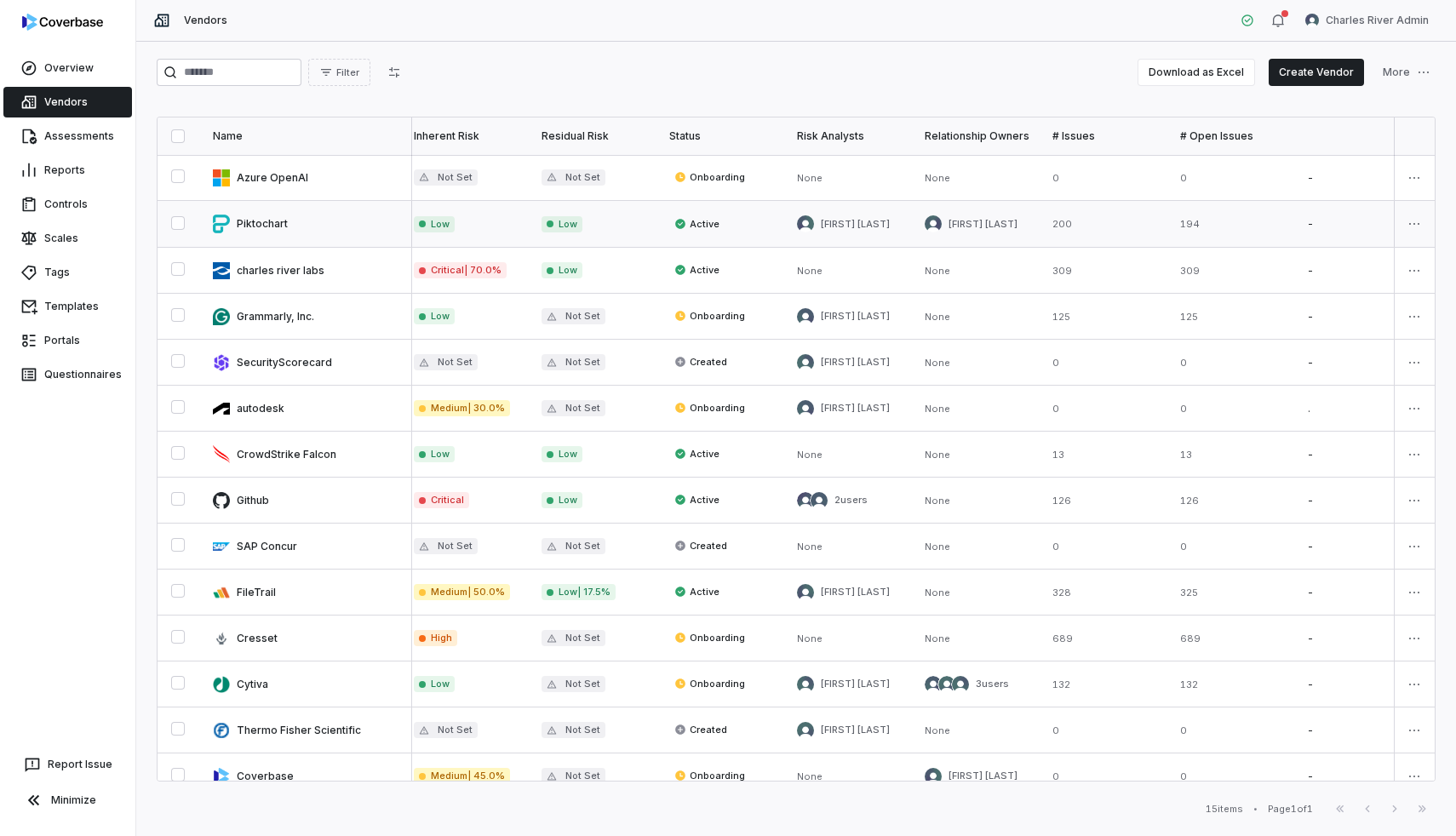 scroll, scrollTop: 0, scrollLeft: 0, axis: both 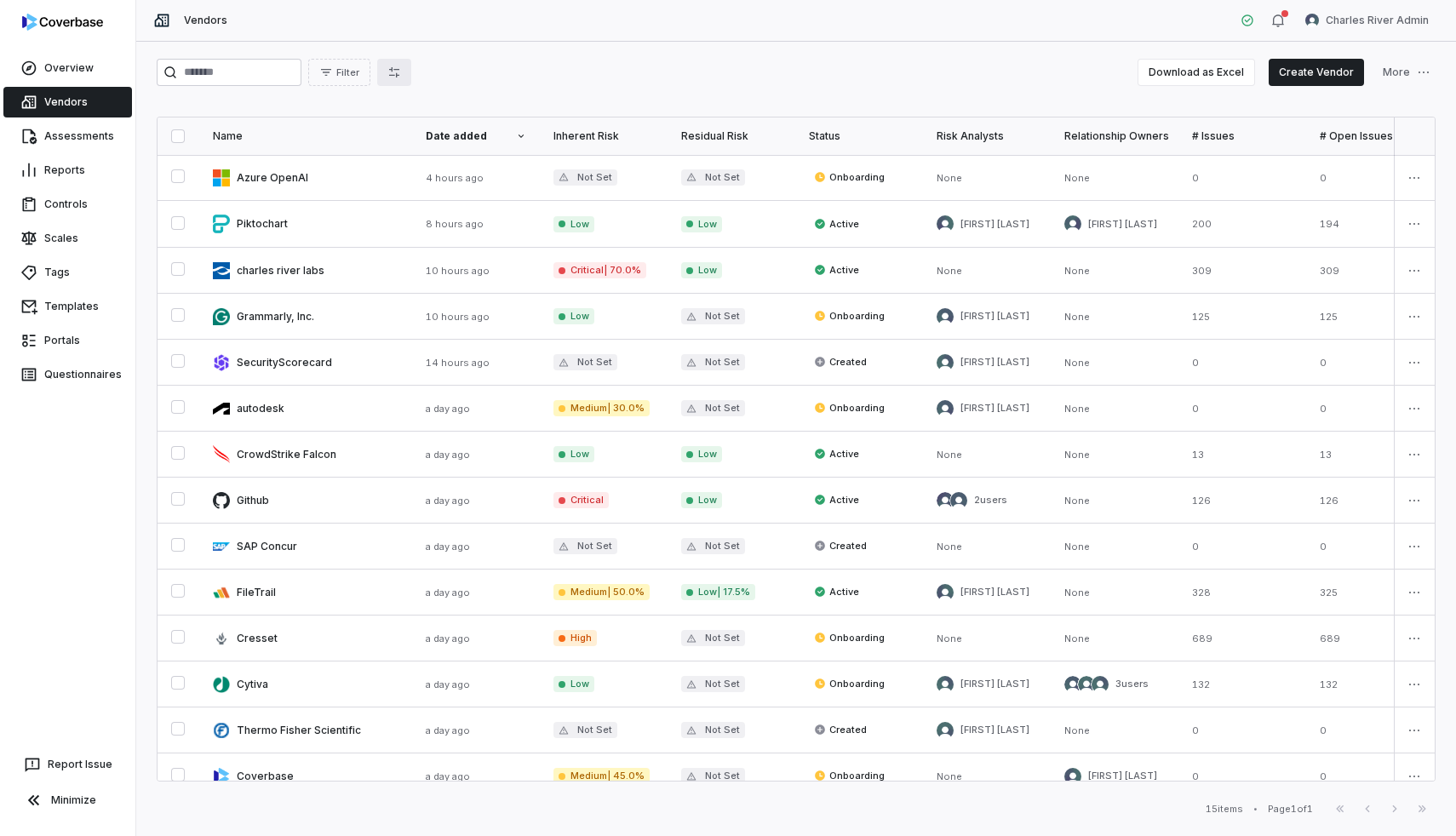 click 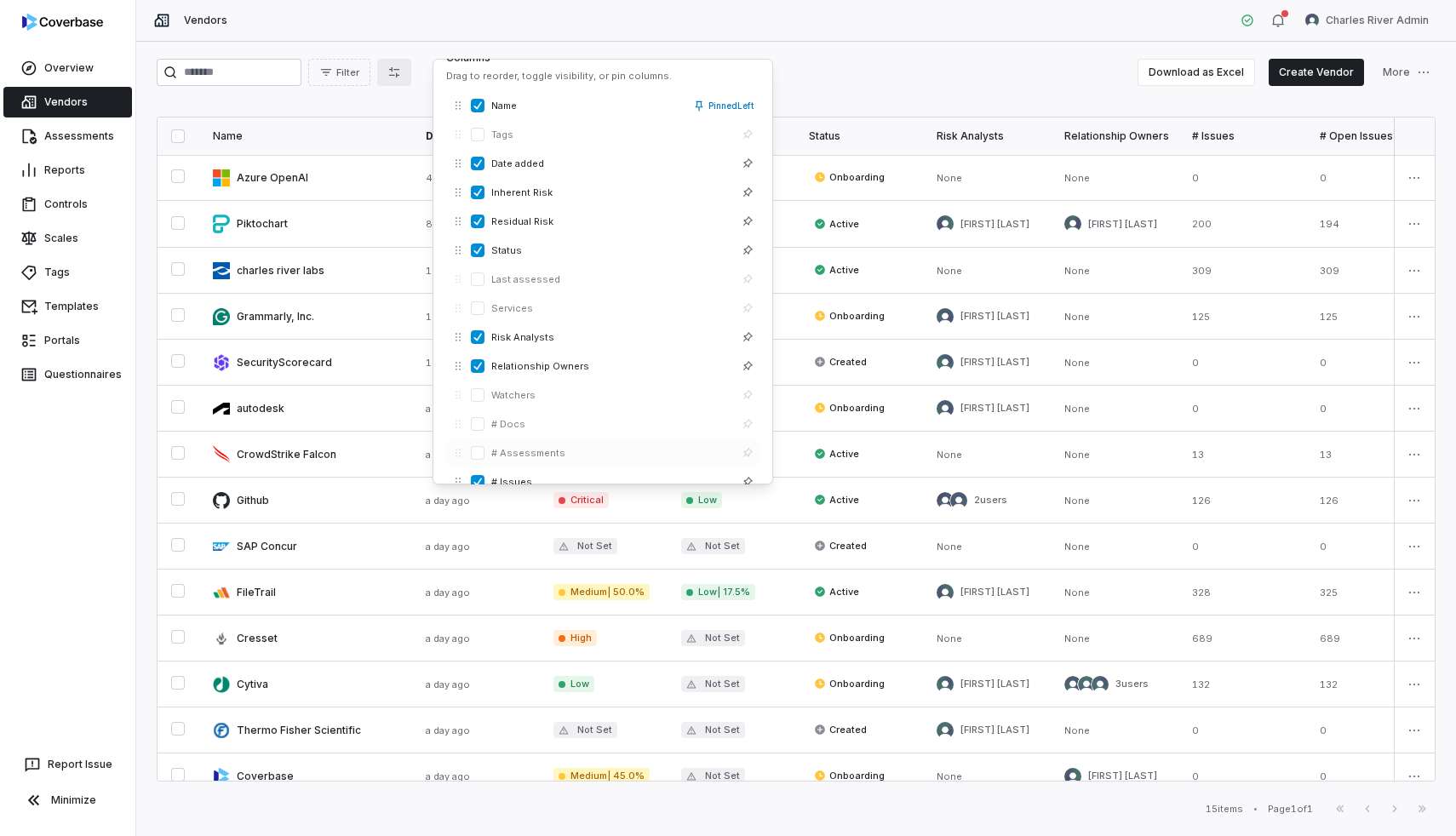scroll, scrollTop: 0, scrollLeft: 0, axis: both 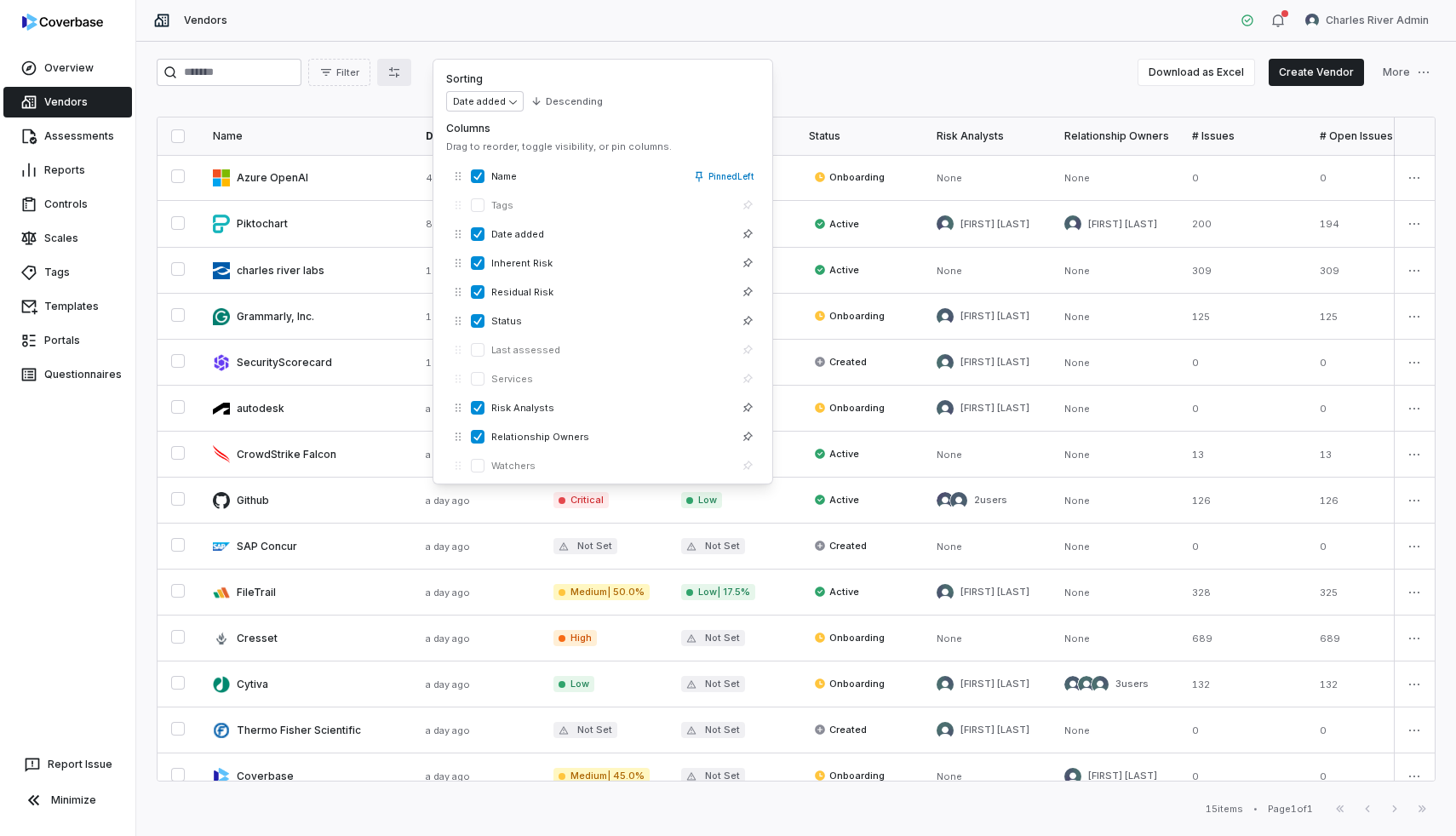 type 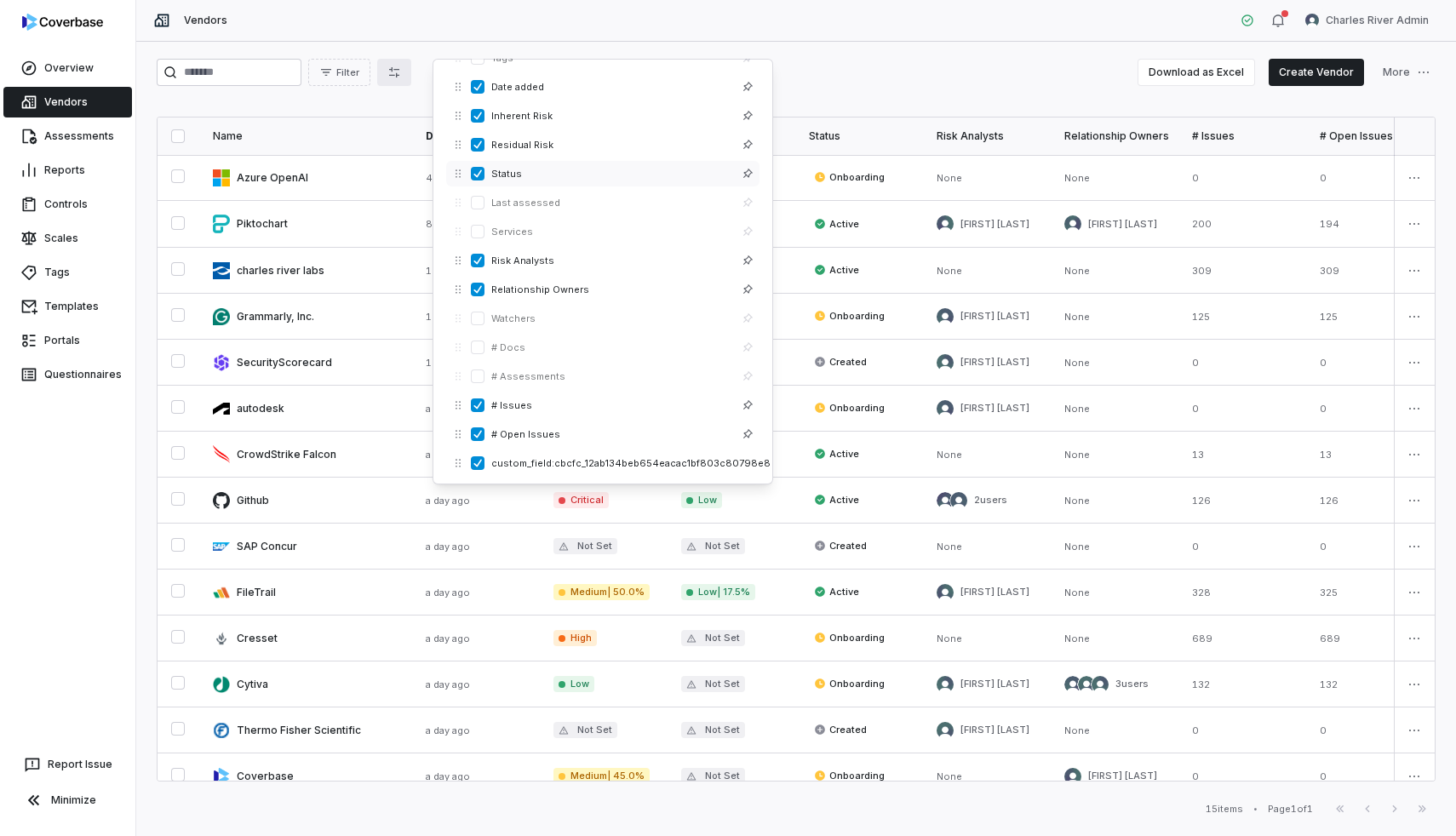 scroll, scrollTop: 186, scrollLeft: 0, axis: vertical 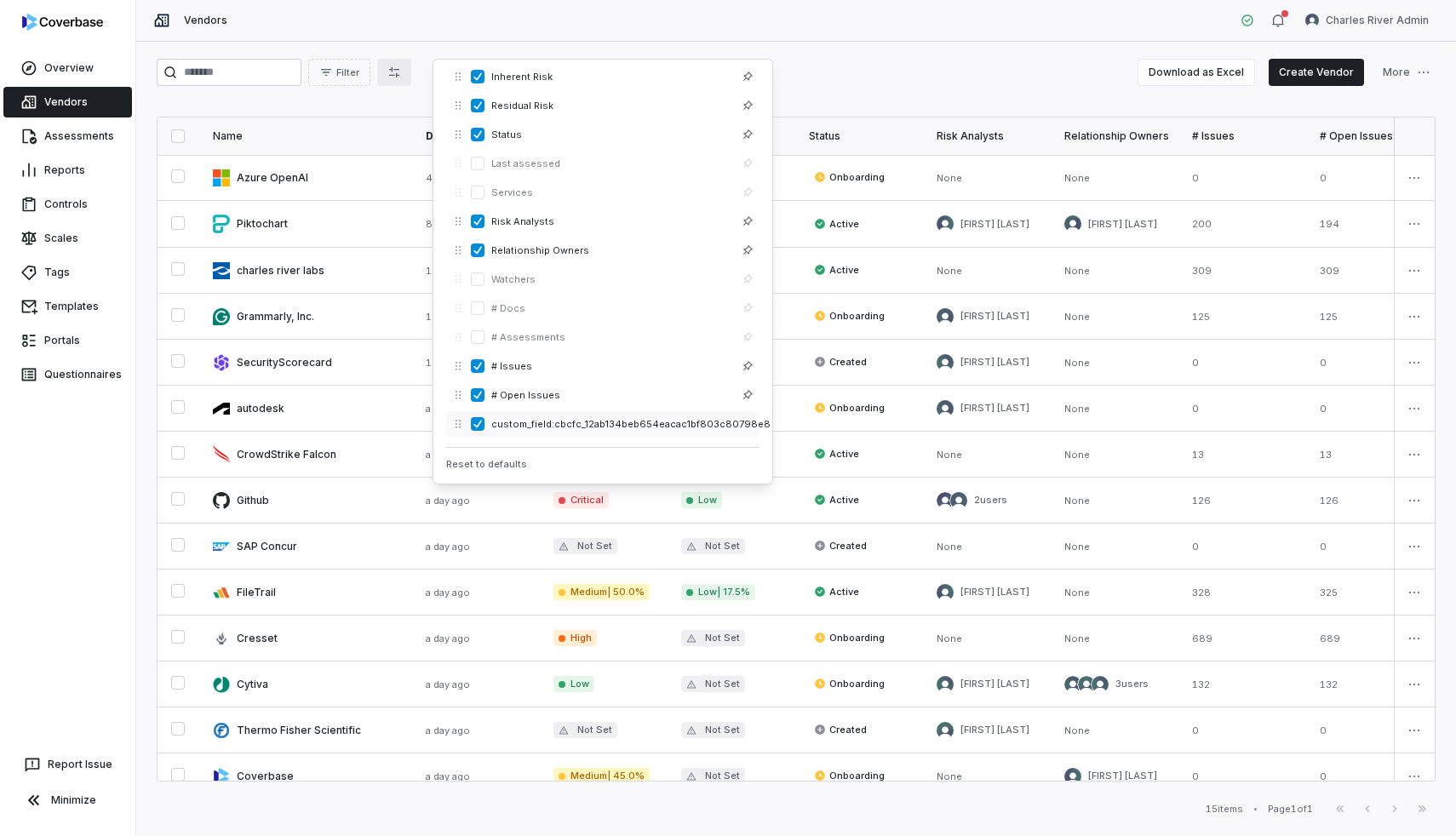 click on "custom_field:cbcfc_12ab134beb654eacac1bf803c80798e8" at bounding box center (631, 424) 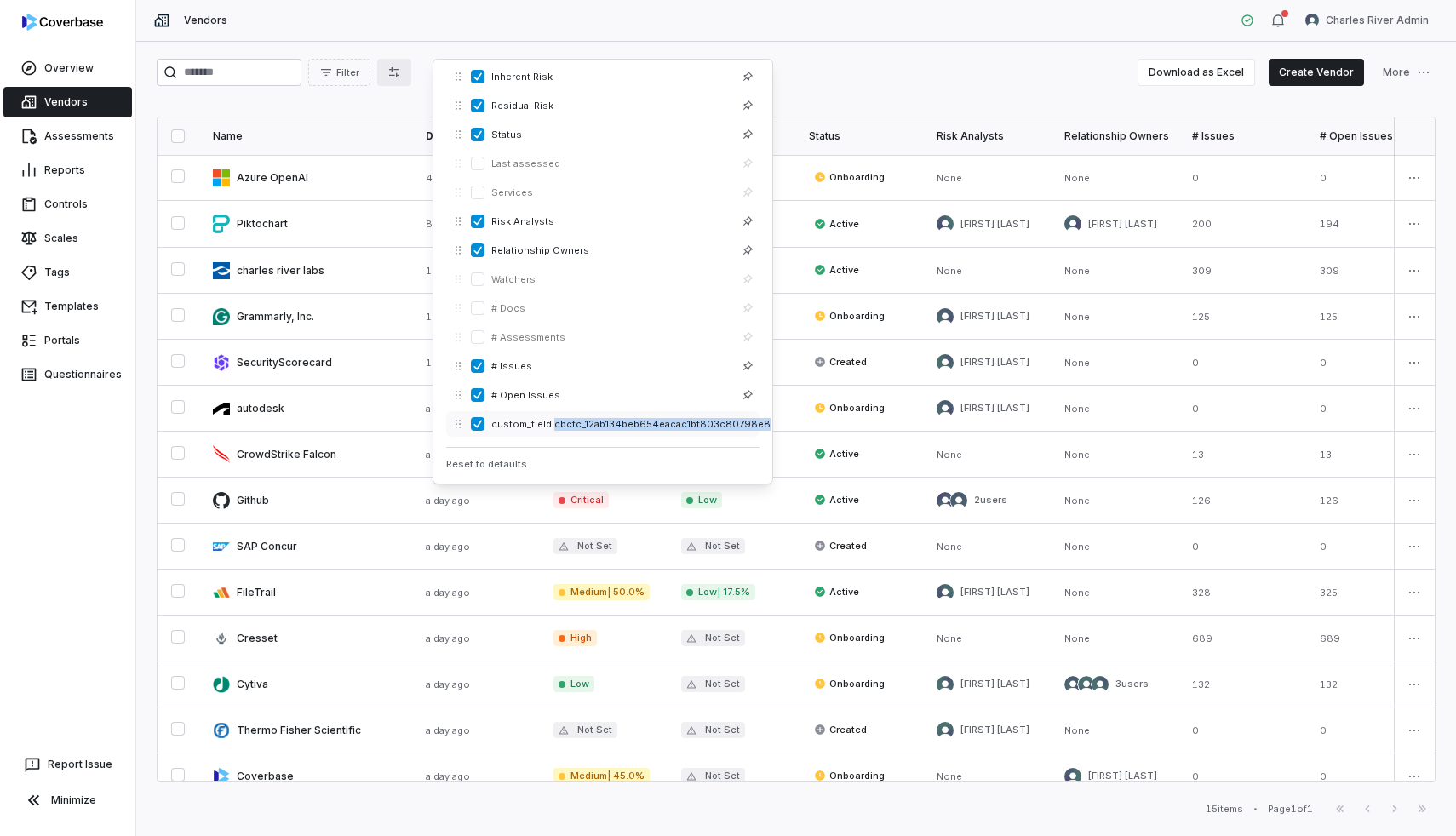 click on "custom_field:cbcfc_12ab134beb654eacac1bf803c80798e8" at bounding box center (631, 424) 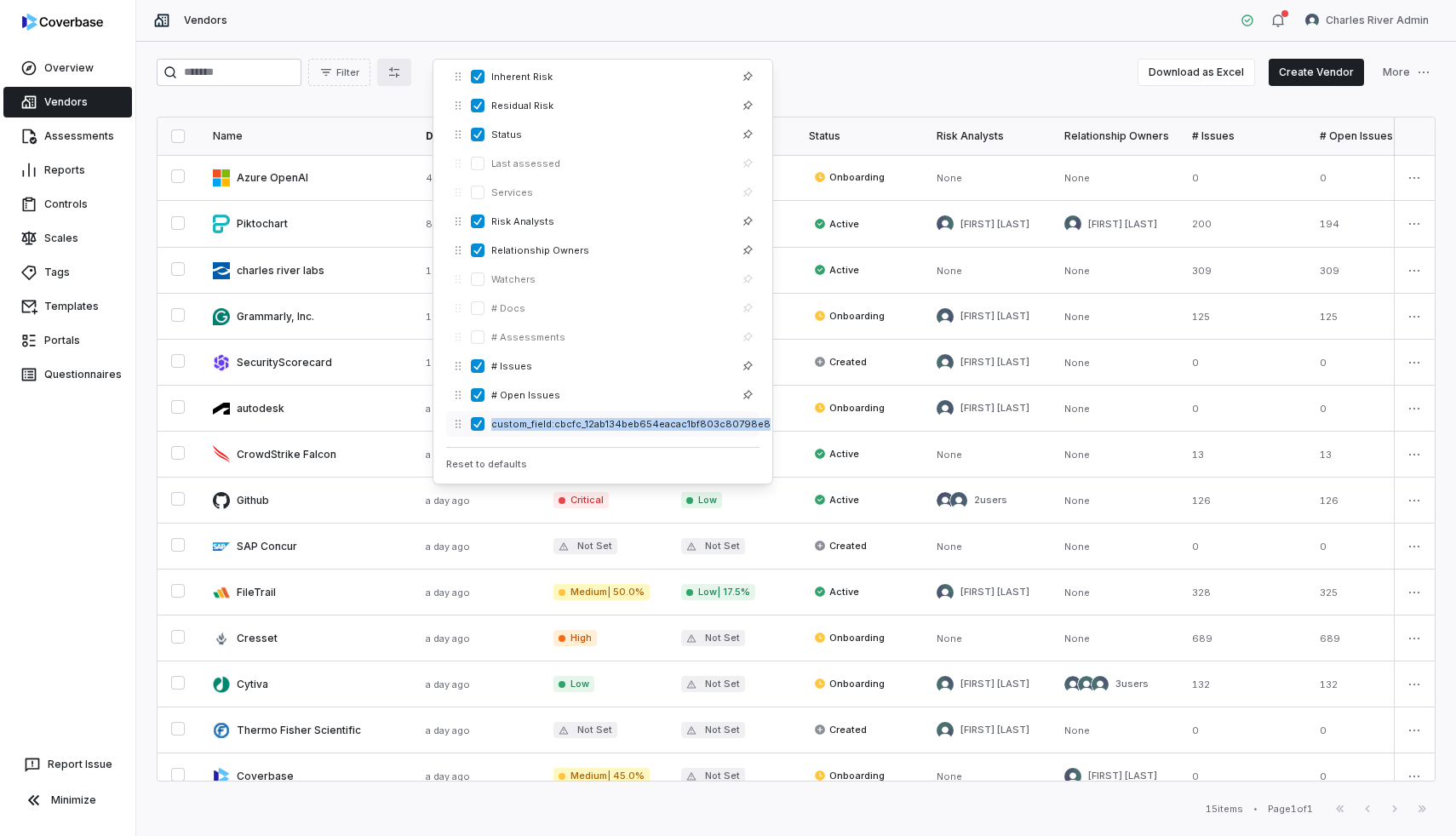 click on "custom_field:cbcfc_12ab134beb654eacac1bf803c80798e8" at bounding box center (631, 424) 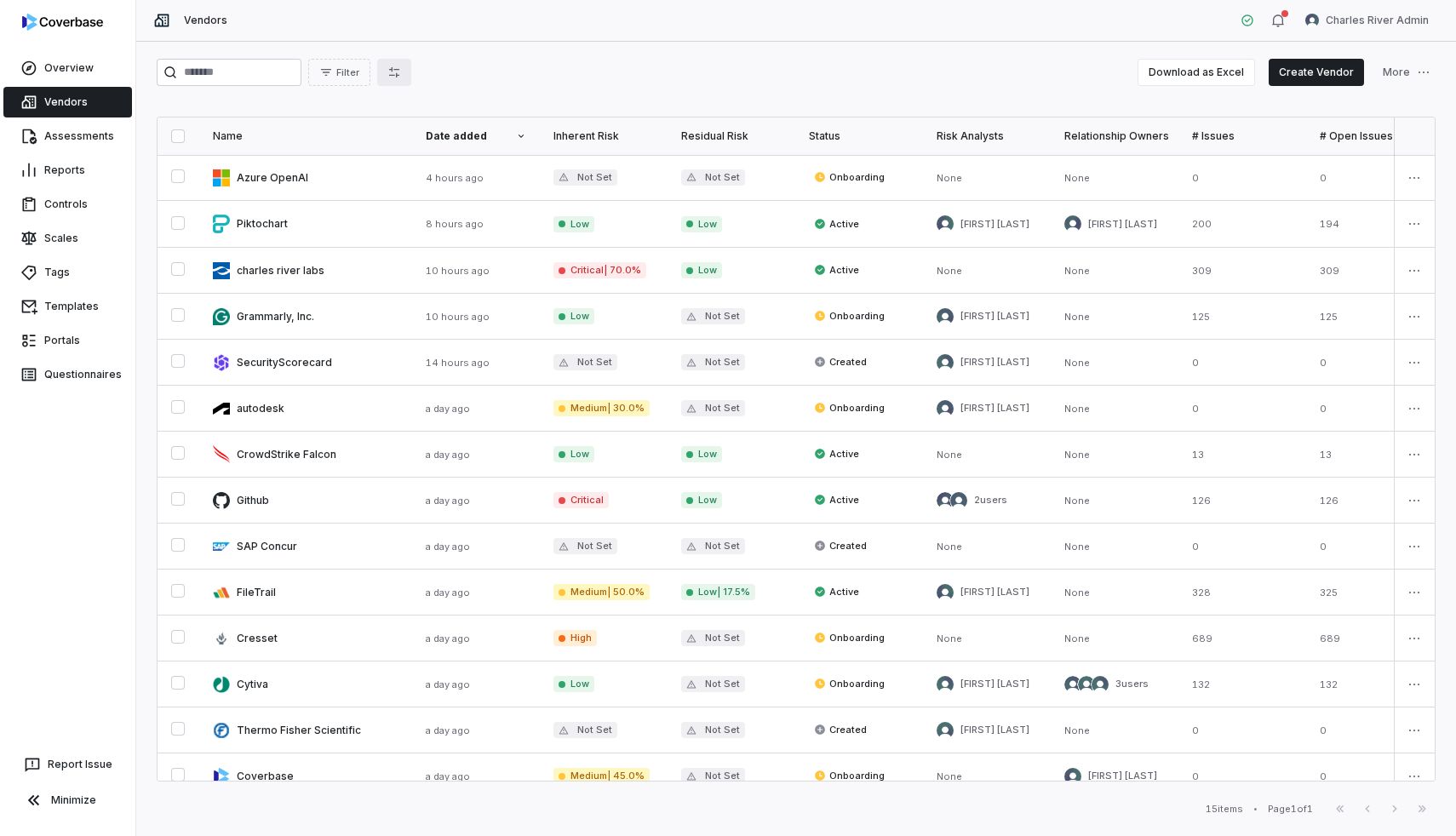 click at bounding box center [394, 72] 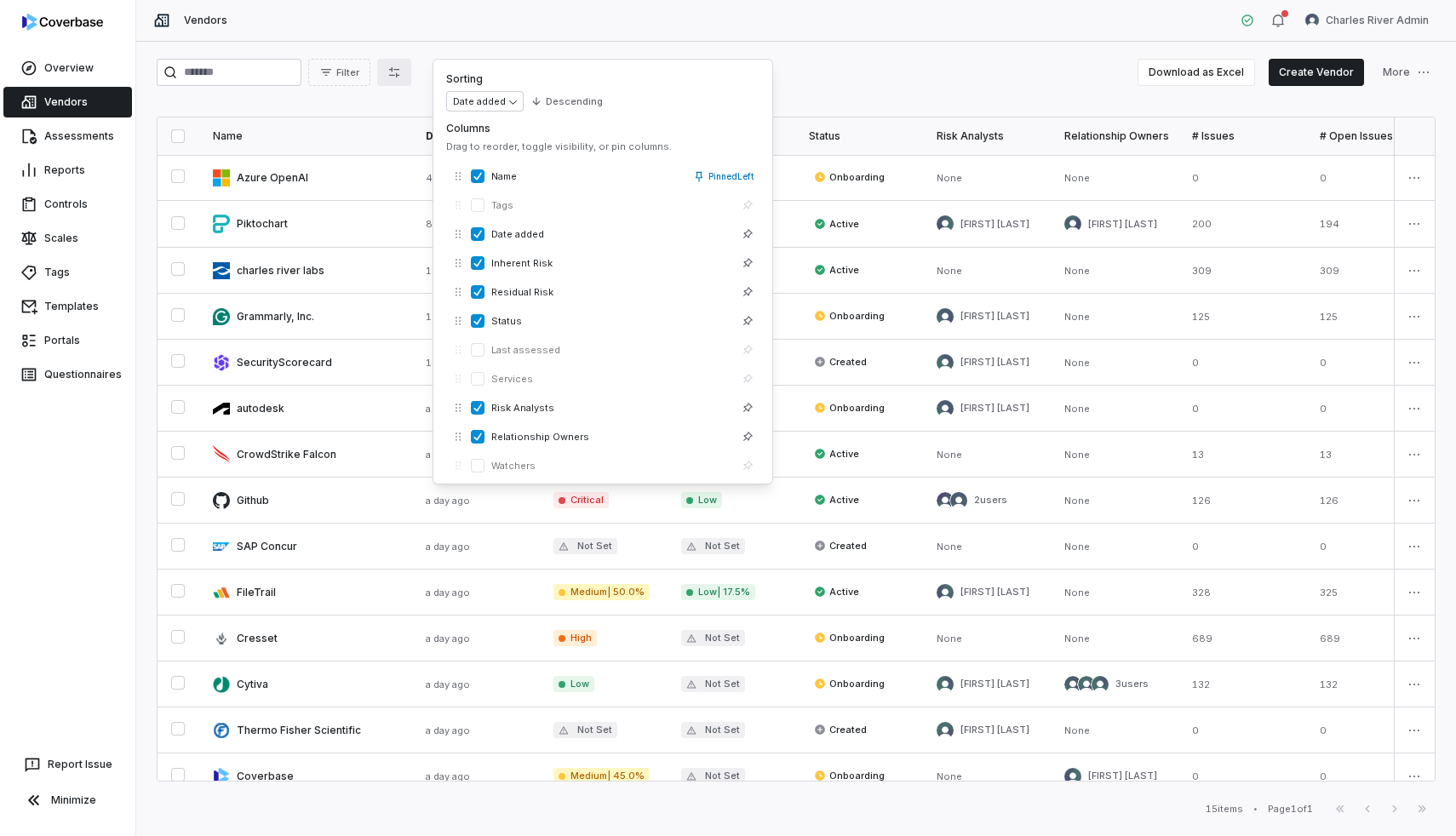 scroll, scrollTop: 186, scrollLeft: 0, axis: vertical 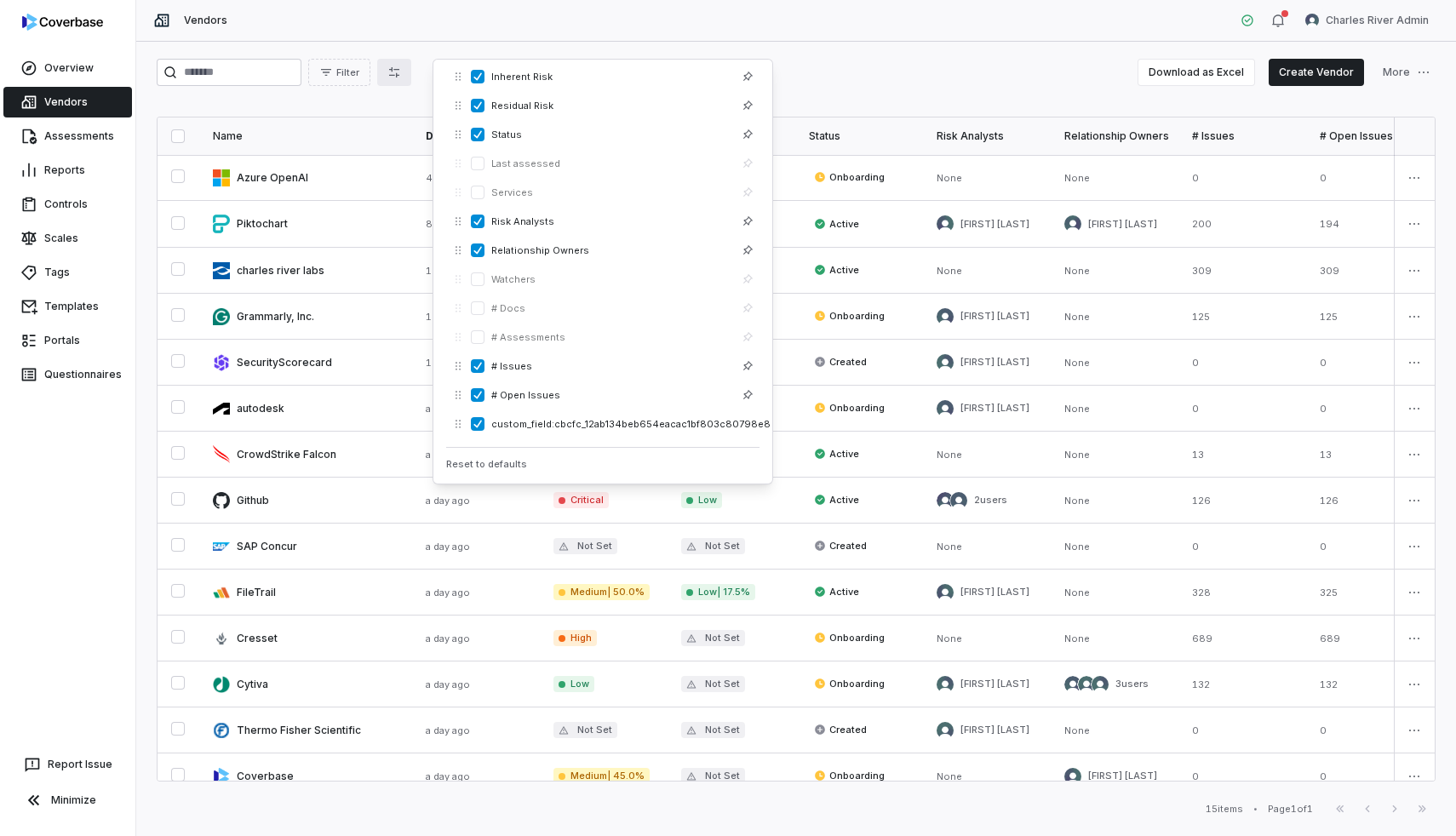type 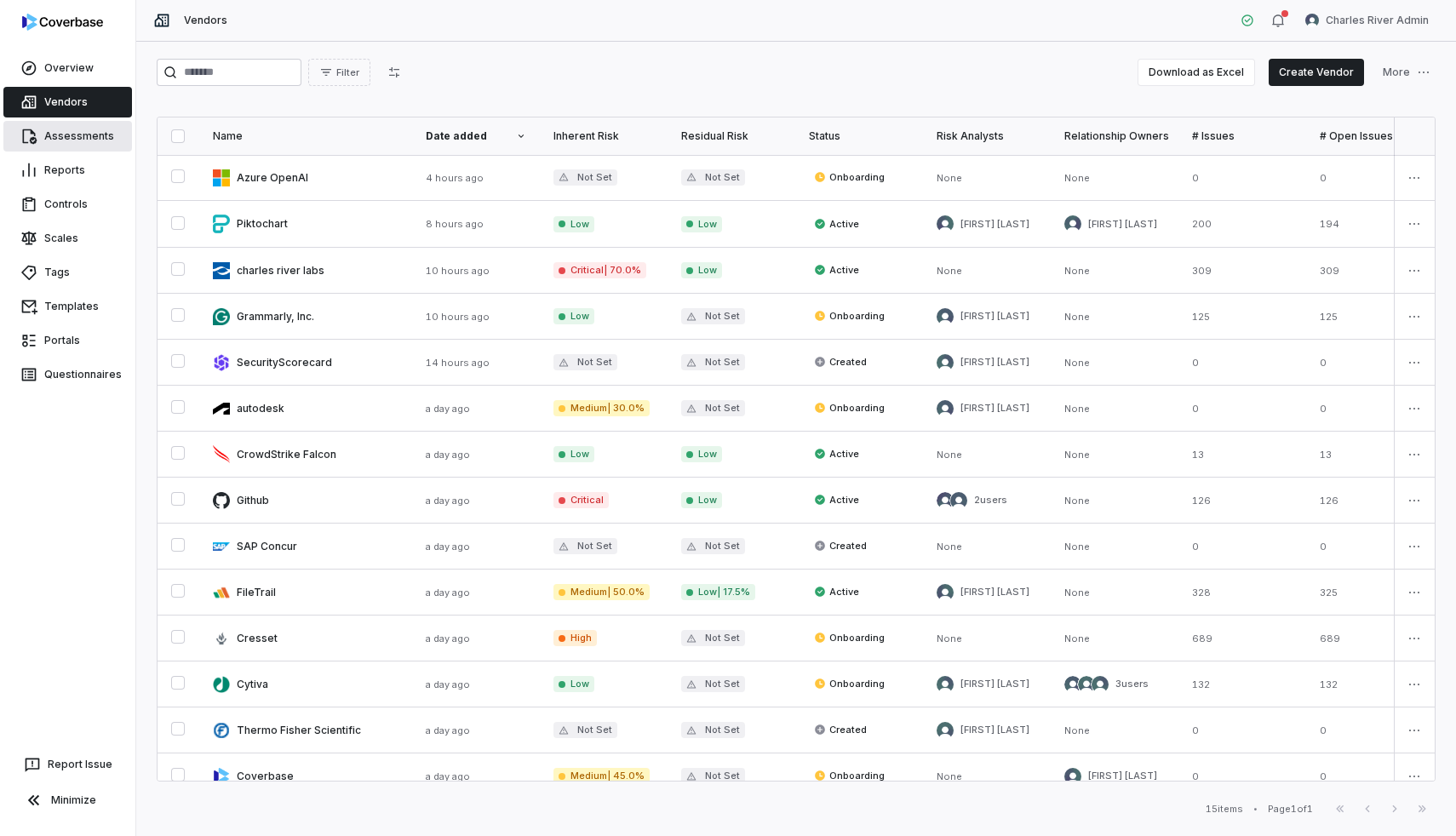 click on "Assessments" at bounding box center (67, 136) 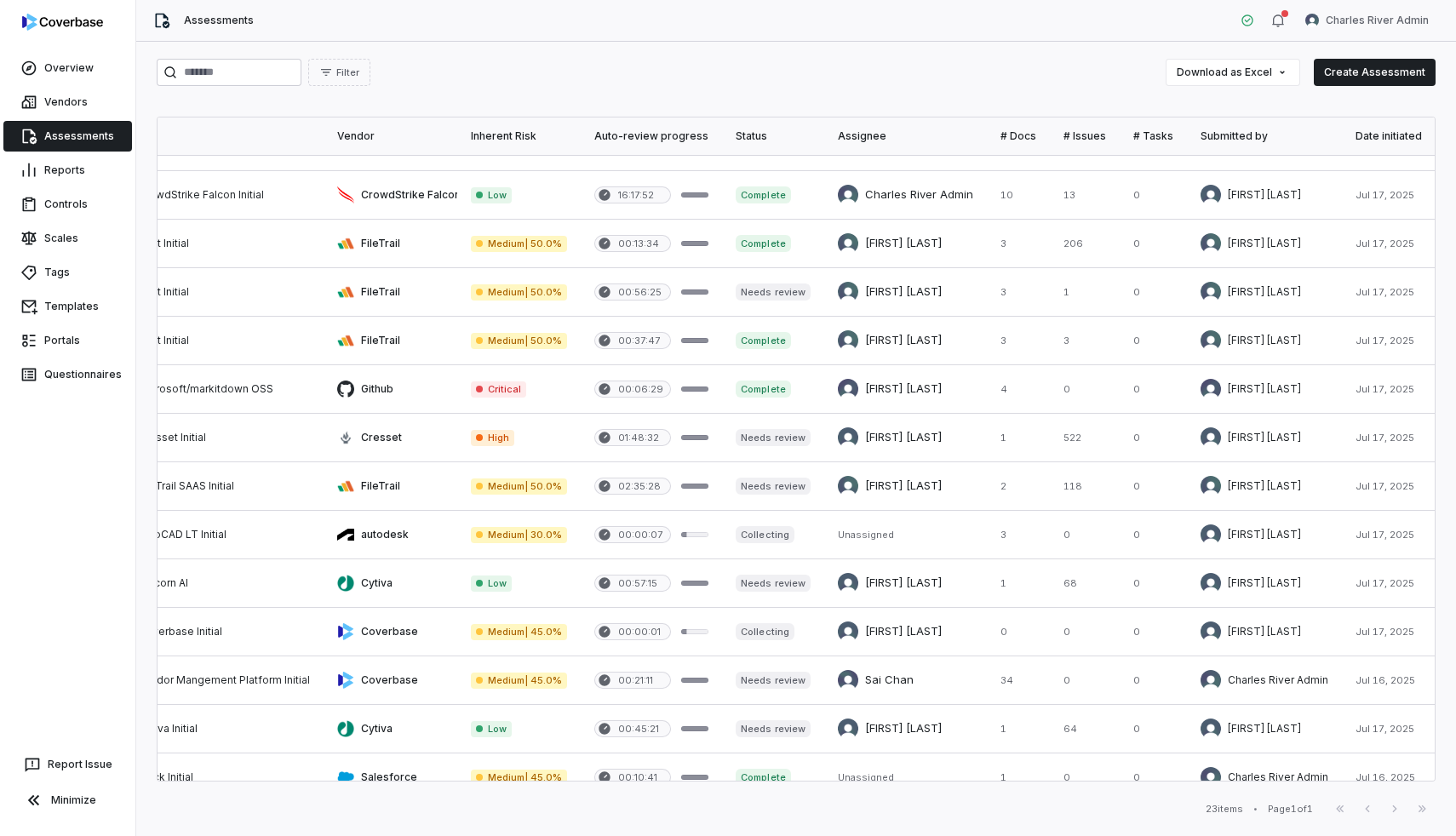 scroll, scrollTop: 490, scrollLeft: 215, axis: both 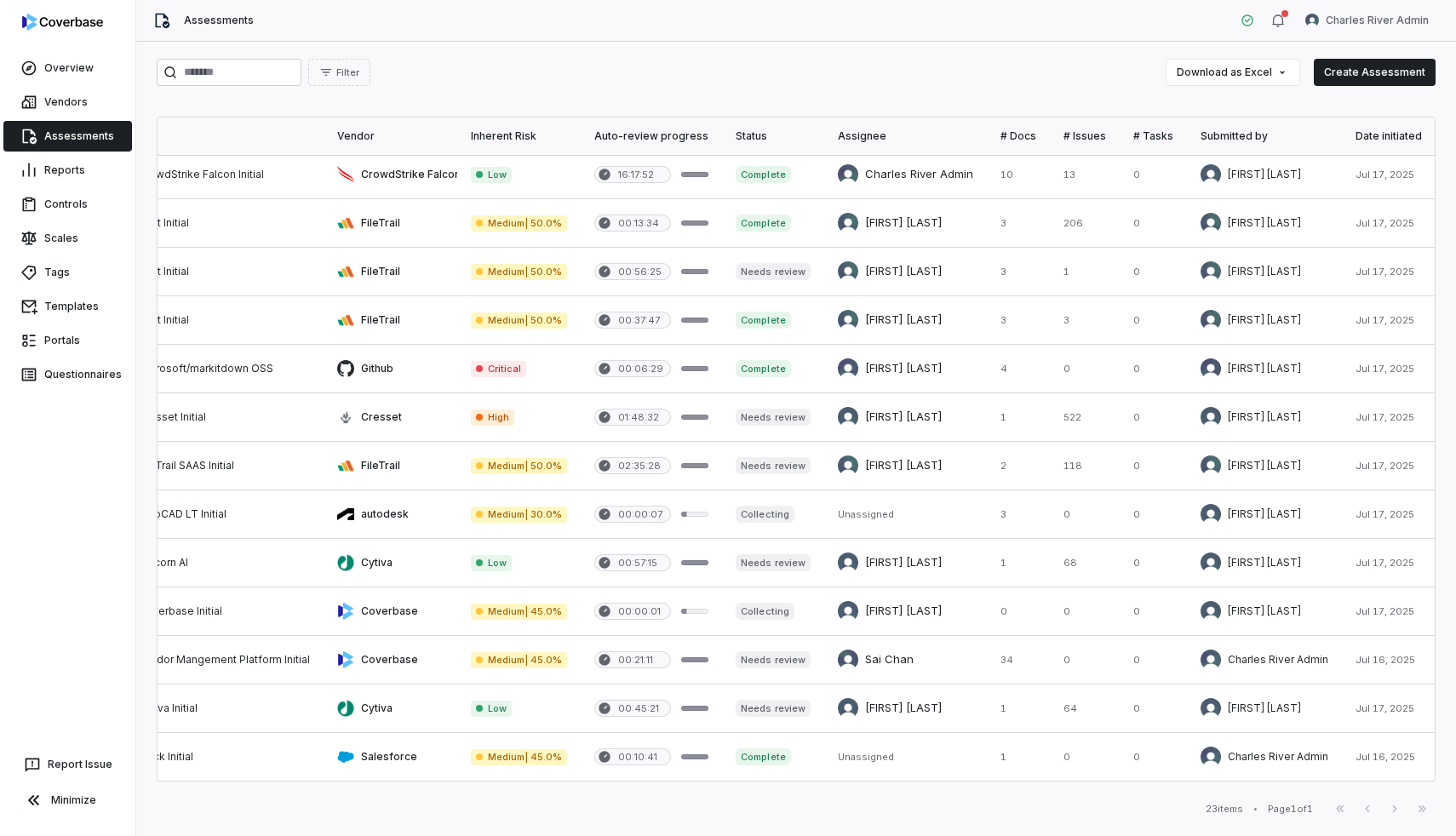 click on "First Page Previous Next Last Page" at bounding box center [1381, 809] 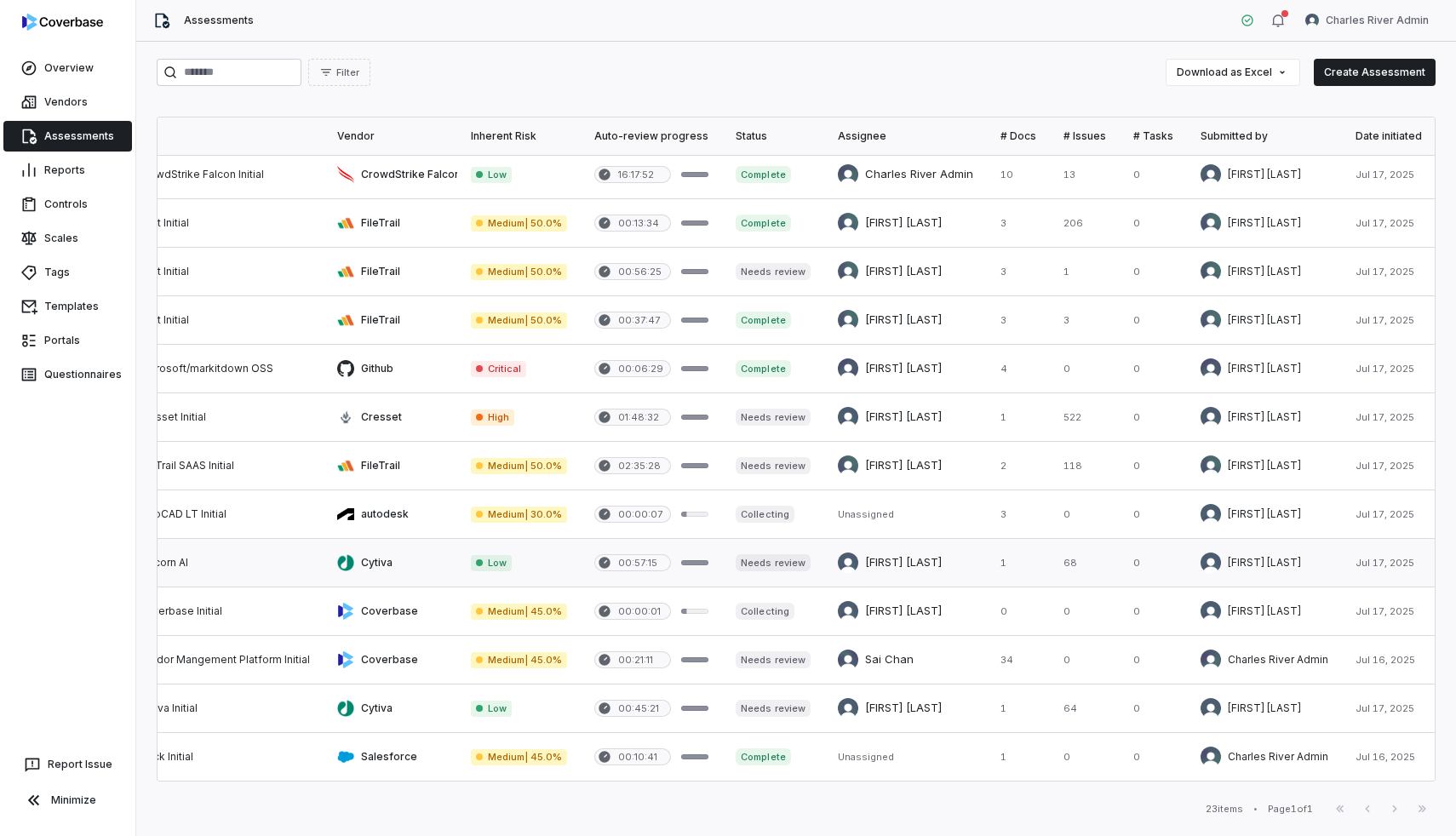 scroll, scrollTop: 0, scrollLeft: 215, axis: horizontal 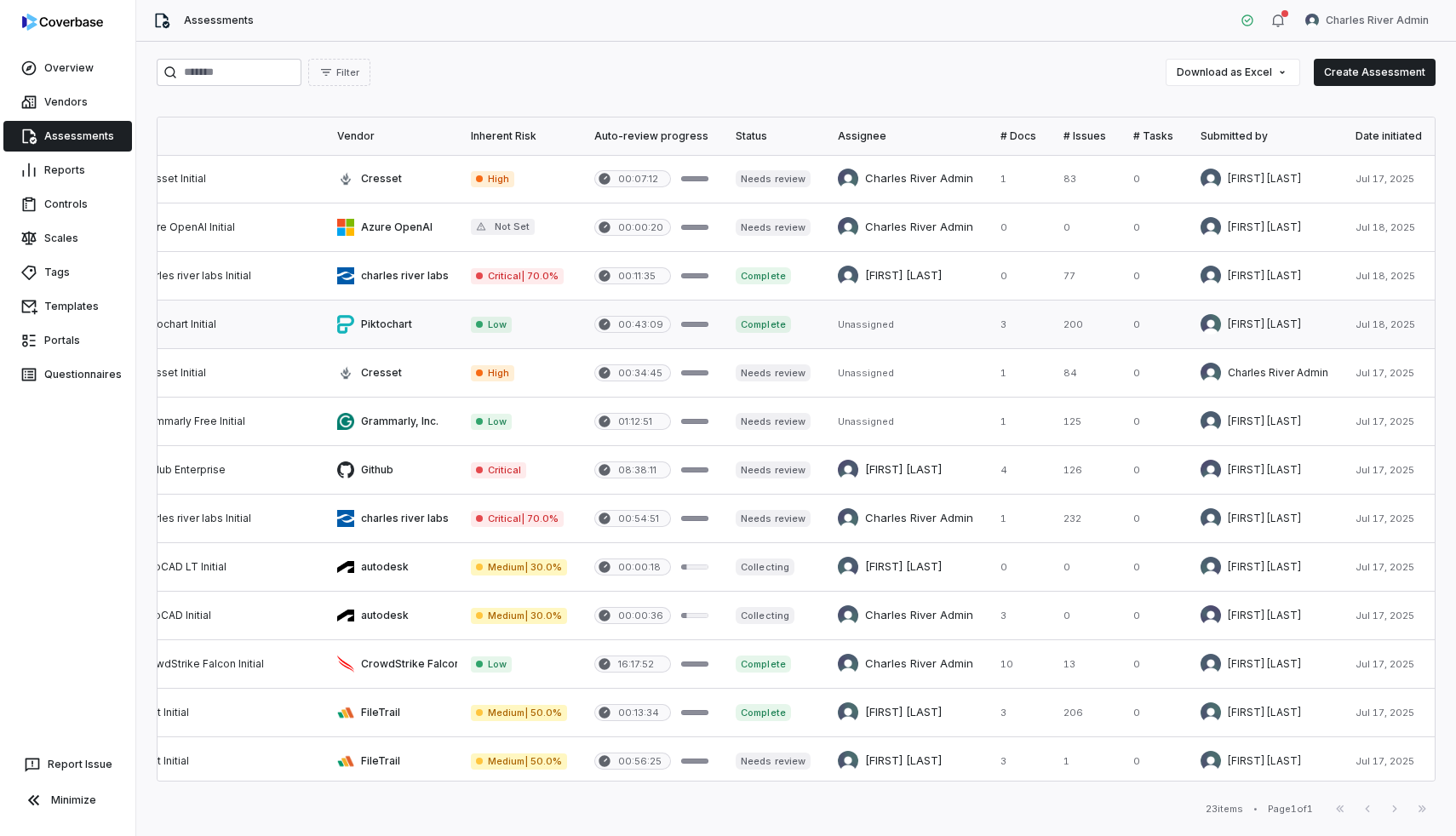 click at bounding box center (390, 324) 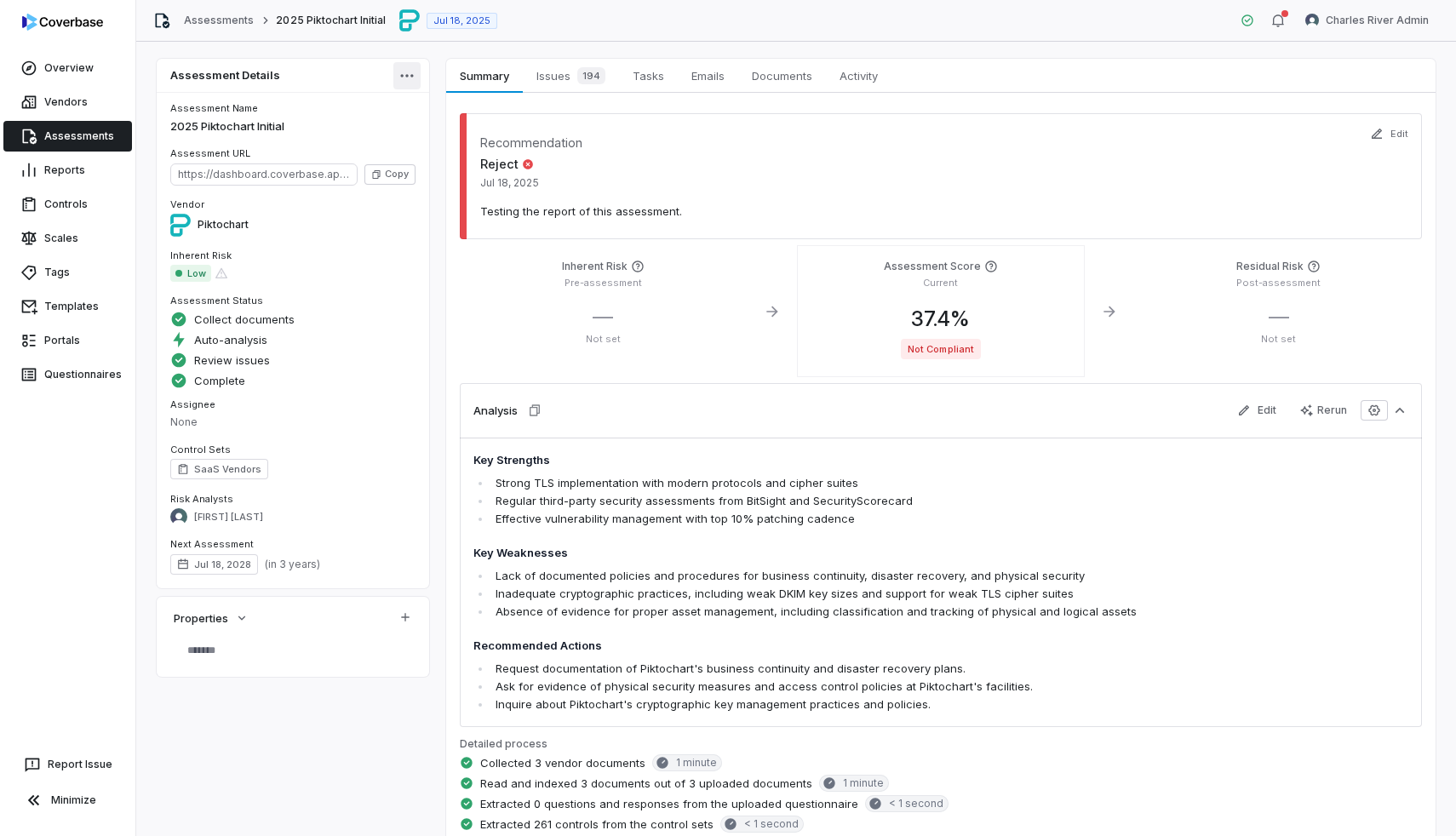 click on "Overview Vendors Assessments Reports Controls Scales Tags Templates Portals Questionnaires Report Issue Minimize Assessments 2025 Piktochart Initial Jul 18, 2025 Charles River Admin Assessment Details Assessment Name 2025 Piktochart Initial Assessment URL  https://dashboard.coverbase.app/assessments/cbqsrw_f9dbf97bbc6d4633871db2e585524315 Copy Vendor Piktochart Inherent Risk Low Assessment Status Collect documents Auto-analysis Review issues Complete Assignee None Control Sets SaaS Vendors Risk Analysts Laura Rosen Next Assessment Jul 18, 2028 ( in 3 years ) Properties Summary Summary Issues 194 Issues 194 Tasks Tasks Emails Emails Documents Documents Activity Activity Recommendation Reject Jul 18, 2025 Testing the report of this assessment.  Edit Inherent Risk Pre-assessment — Not set View More Details Assessment Score Current 37.4 % Not Compliant Residual Risk Post-assessment — Not set Analysis Edit Rerun Key Strengths
Strong TLS implementation with modern protocols and cipher suites" at bounding box center (728, 418) 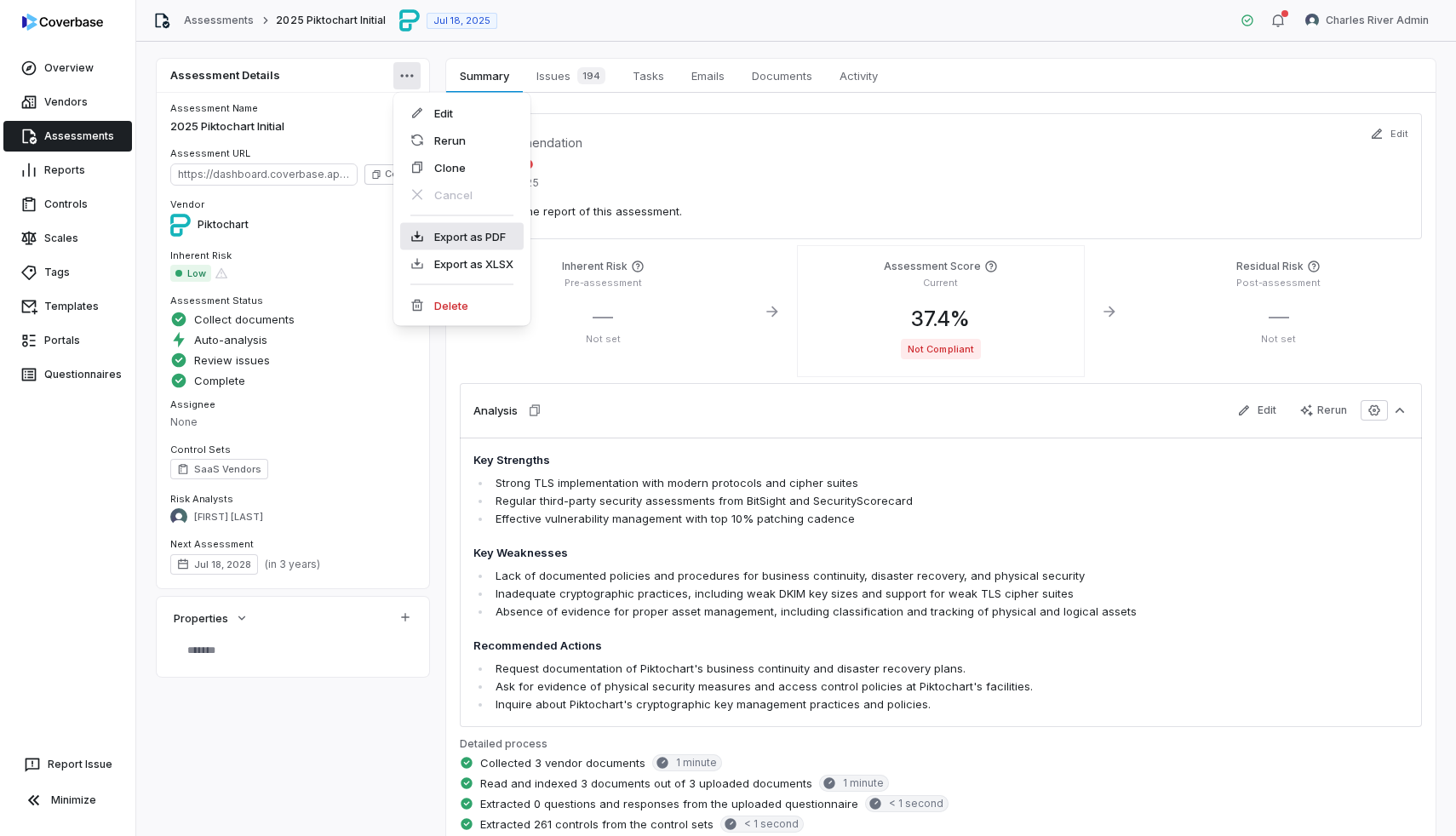 click on "Export as PDF" at bounding box center [461, 237] 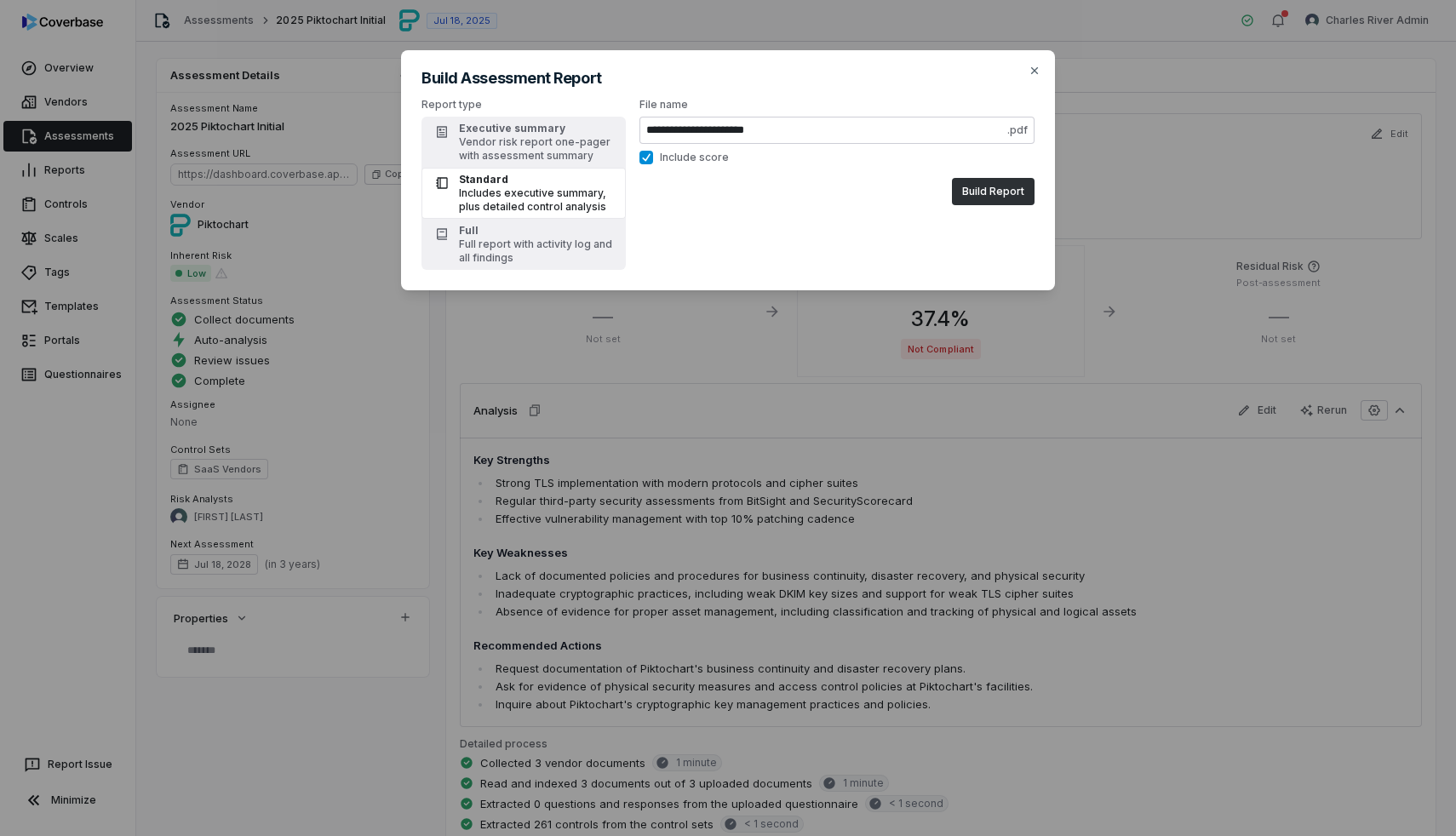 click on "Build Report" at bounding box center [993, 192] 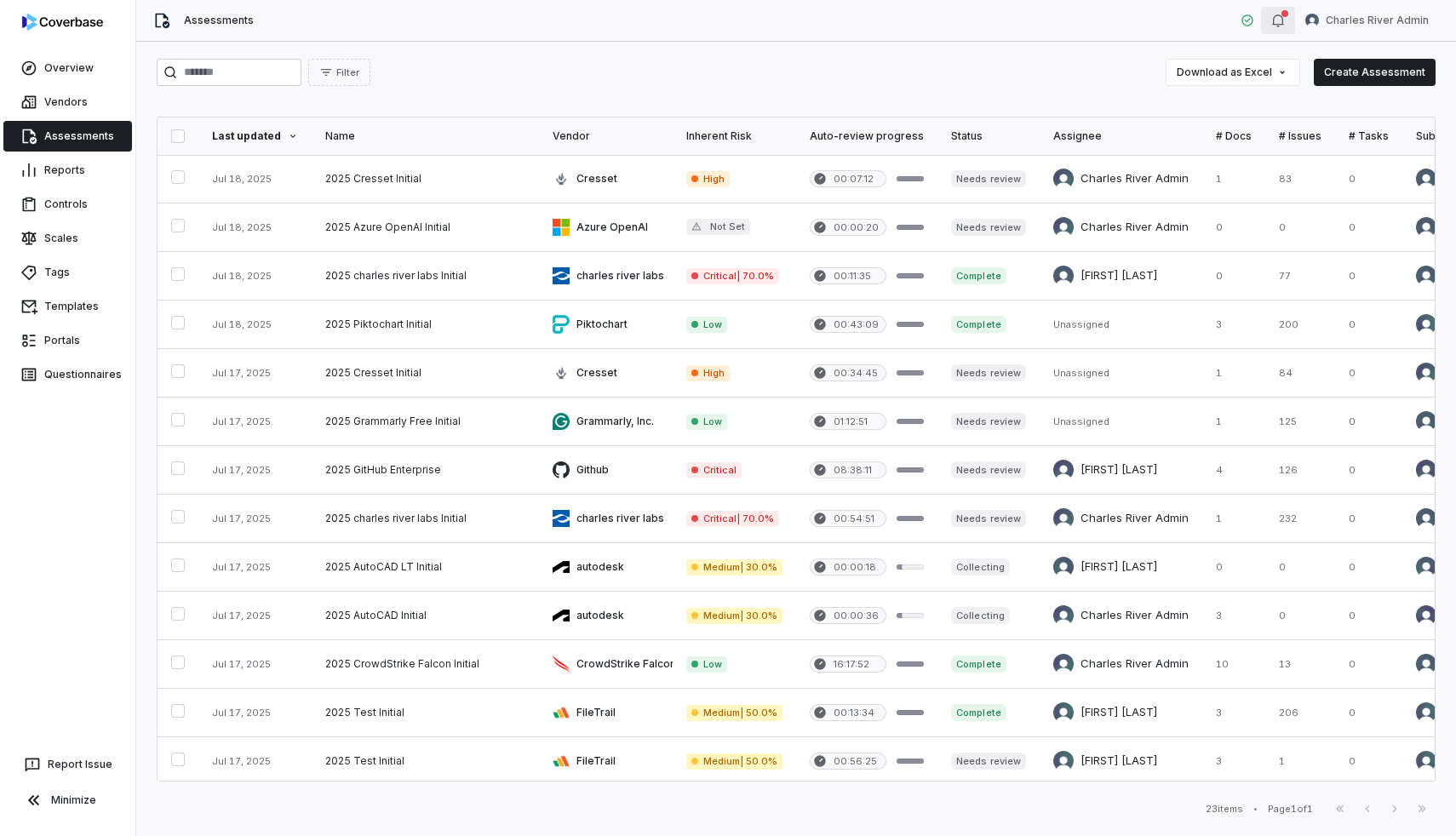 click at bounding box center [1278, 20] 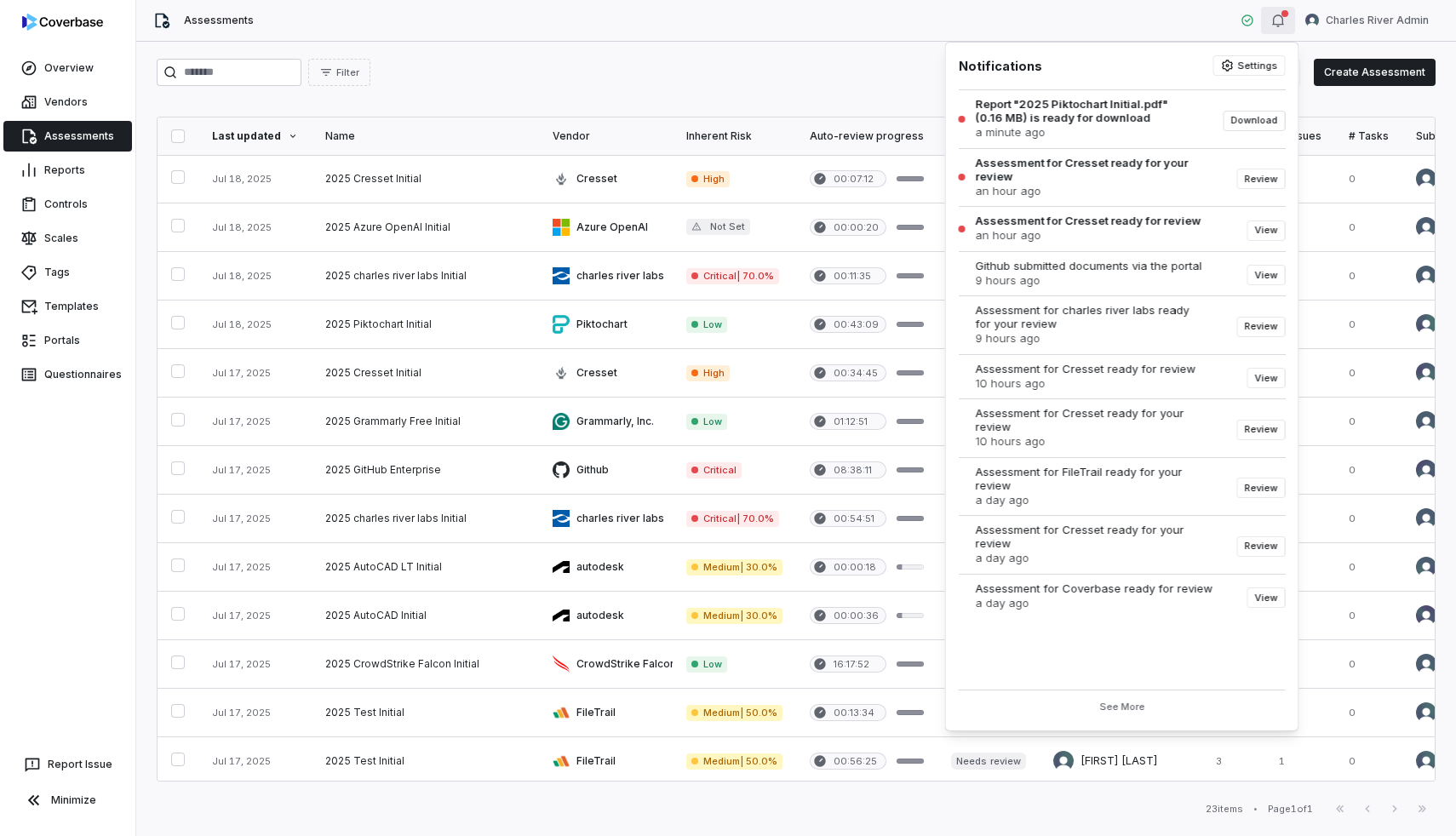 click on "Download" at bounding box center [1254, 121] 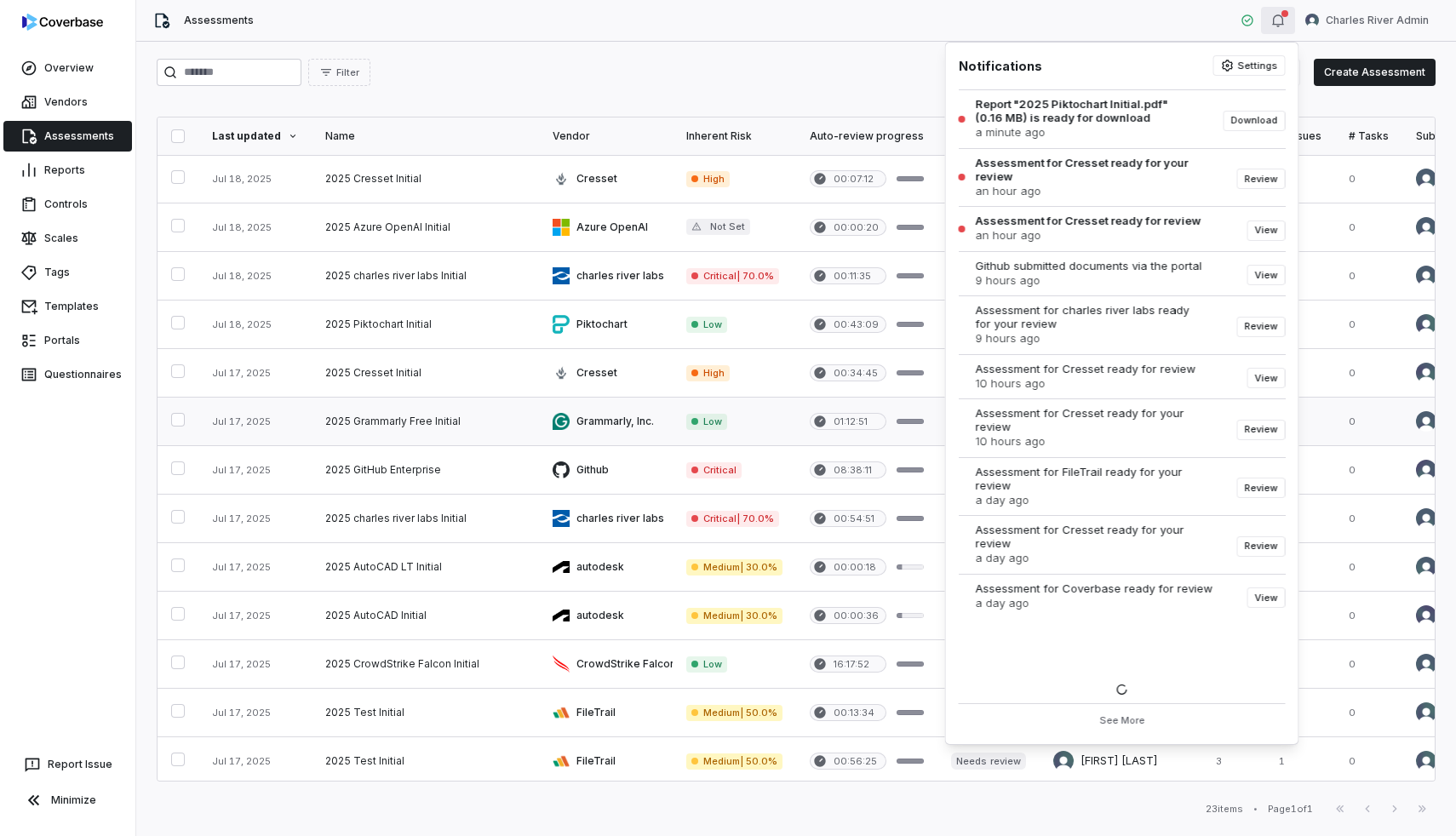 type 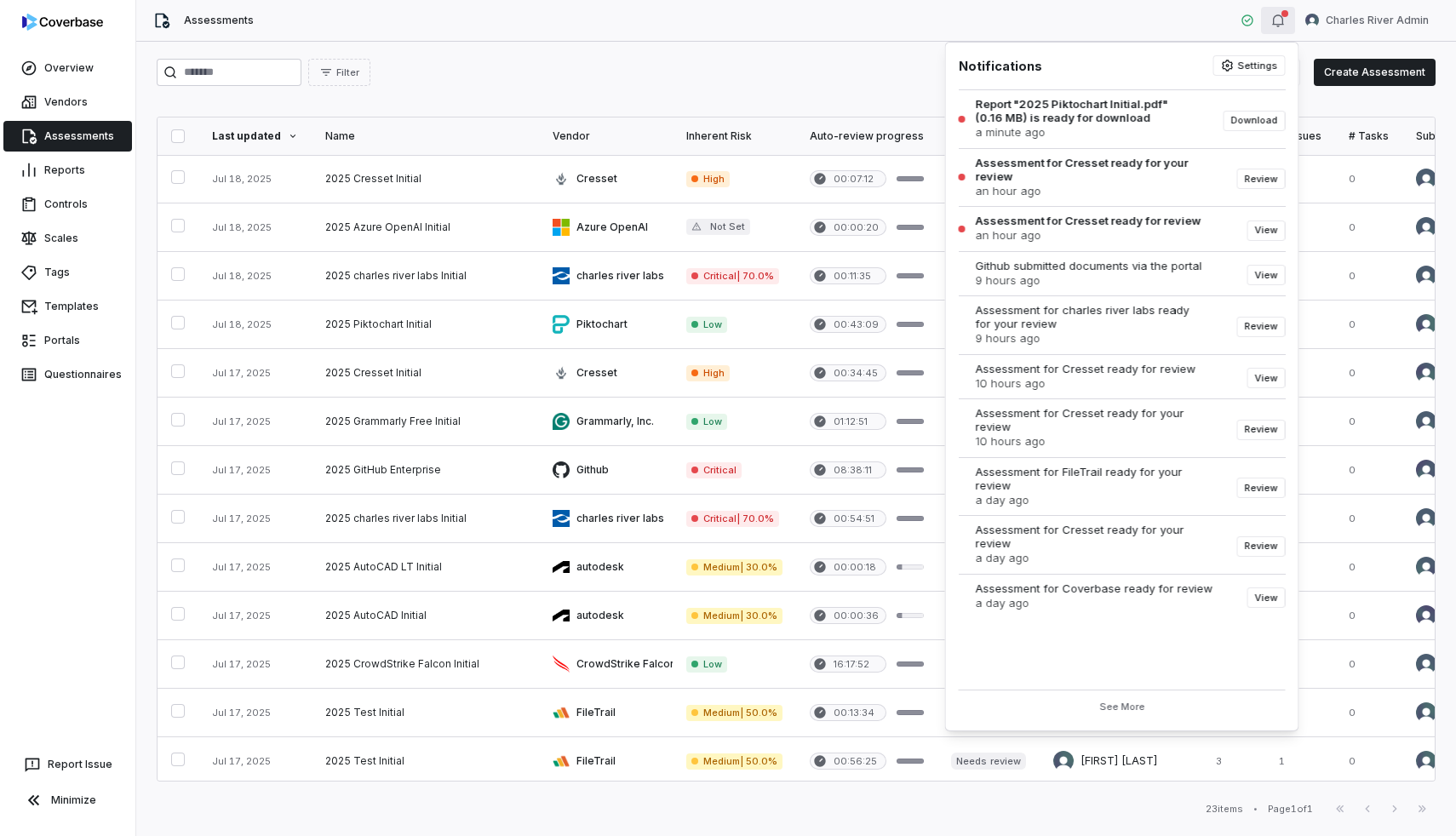 click on "Filter Download as Excel Create Assessment" at bounding box center (796, 72) 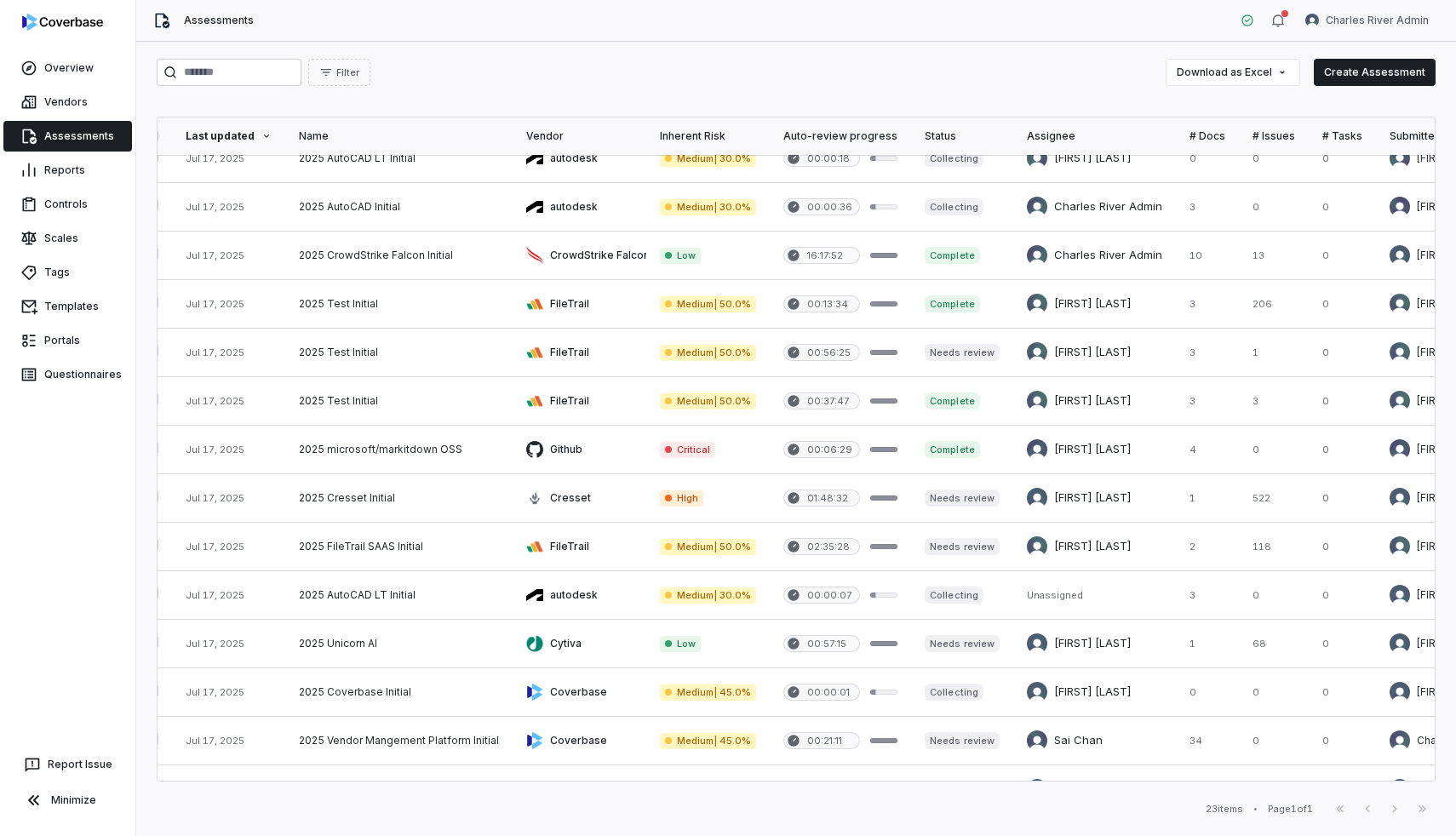 scroll, scrollTop: 20, scrollLeft: 26, axis: both 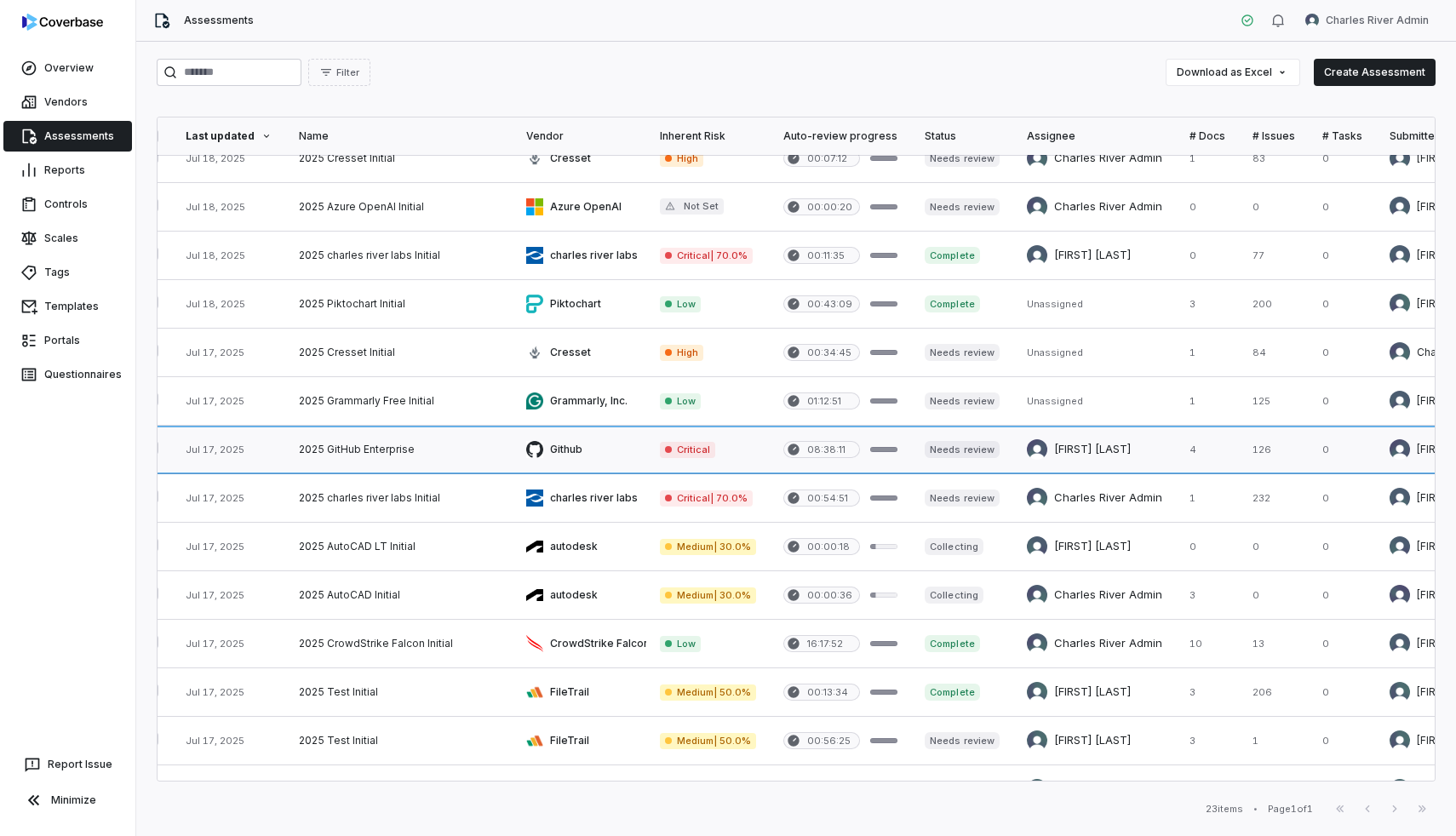 click at bounding box center [1094, 449] 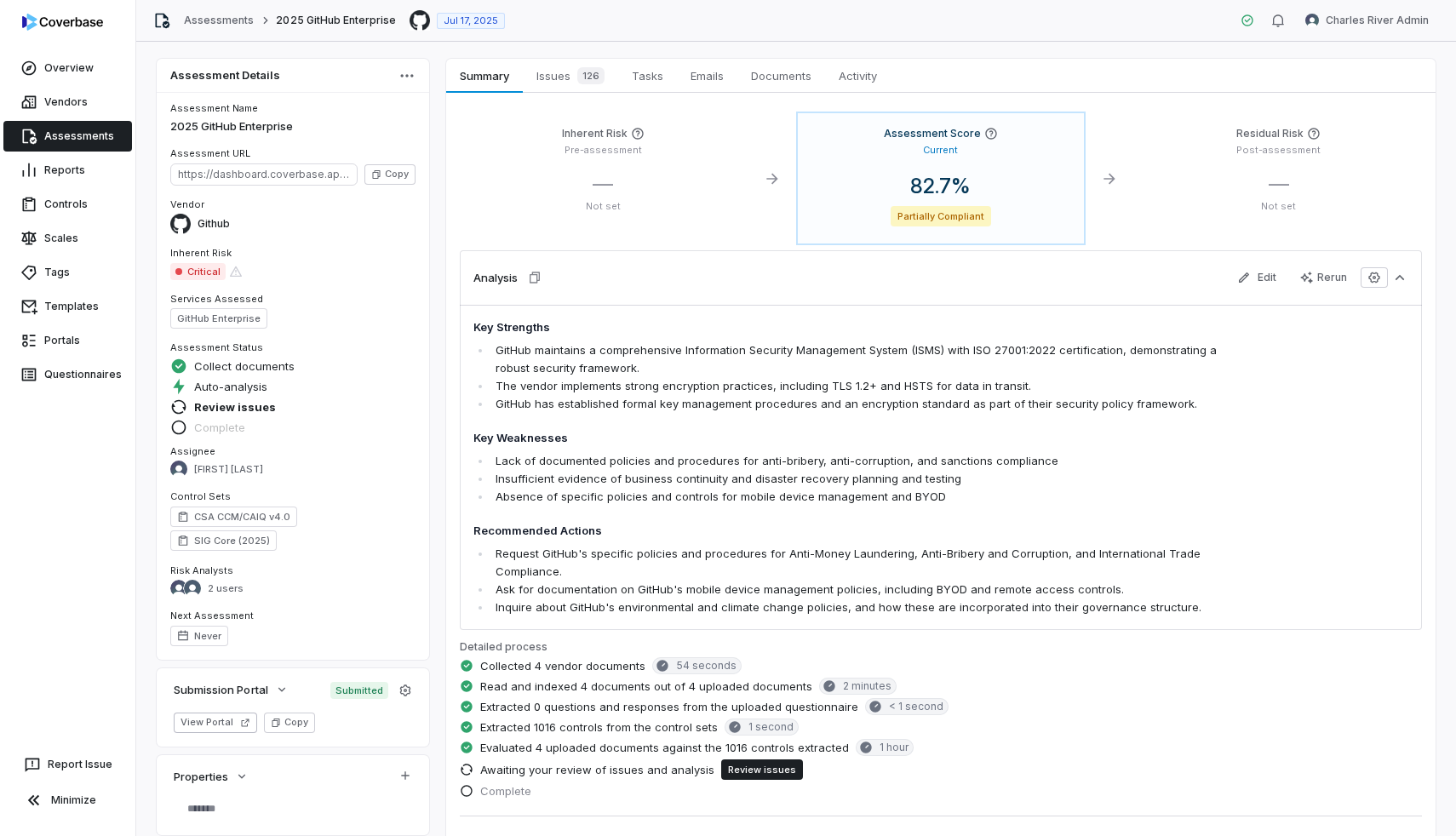 click on "Assessments" at bounding box center [67, 136] 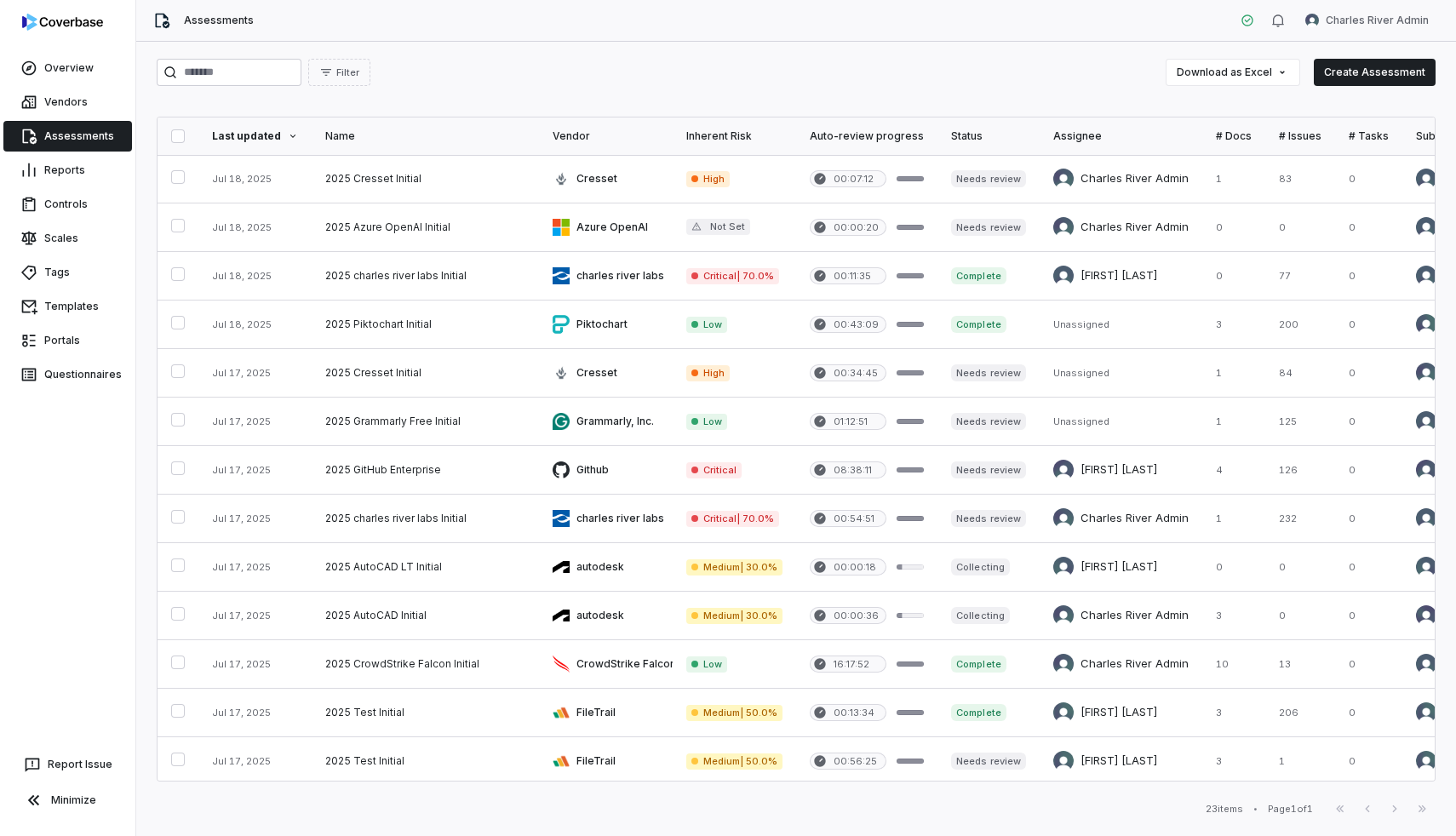 scroll, scrollTop: 0, scrollLeft: 31, axis: horizontal 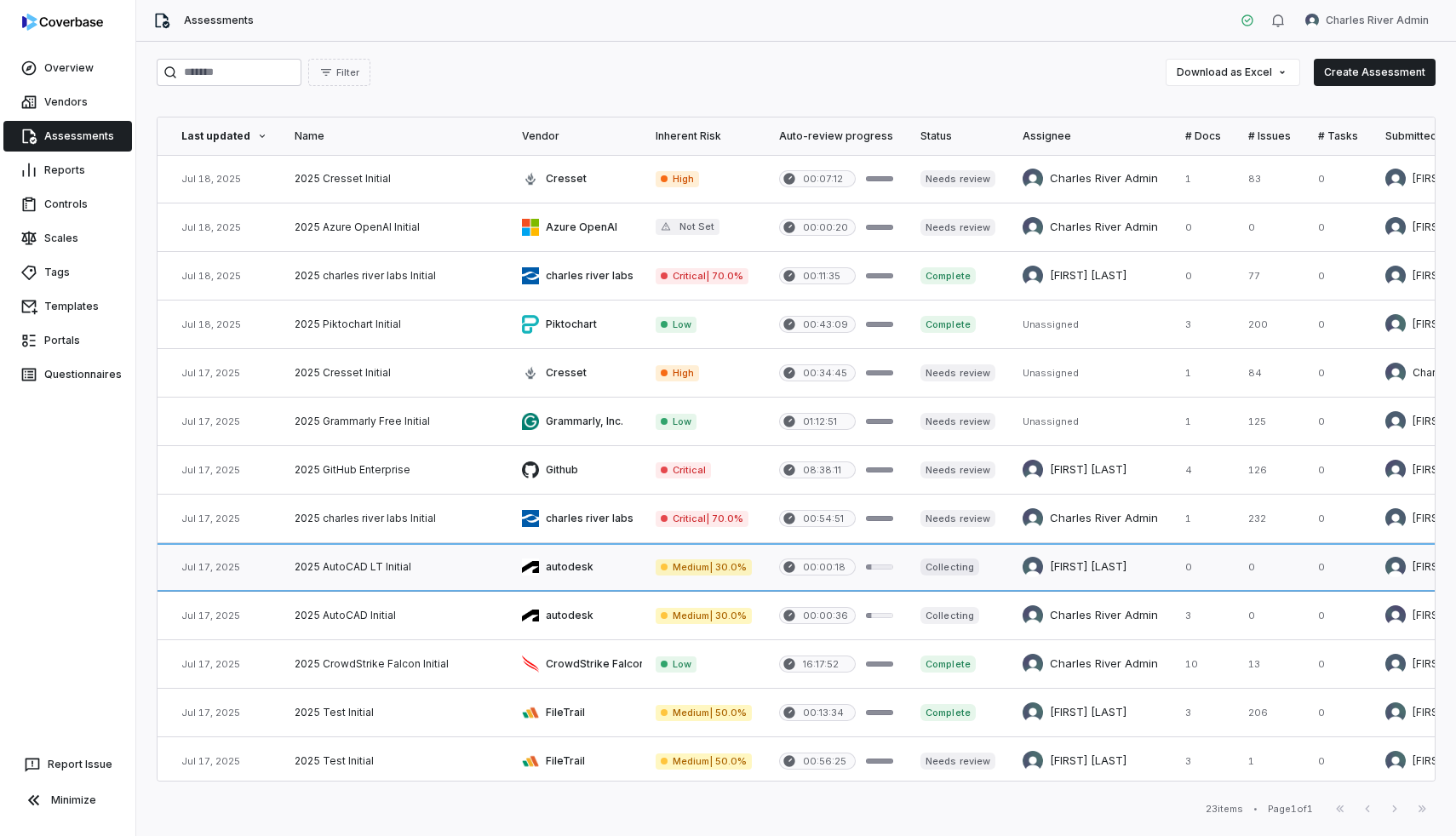 click at bounding box center [394, 567] 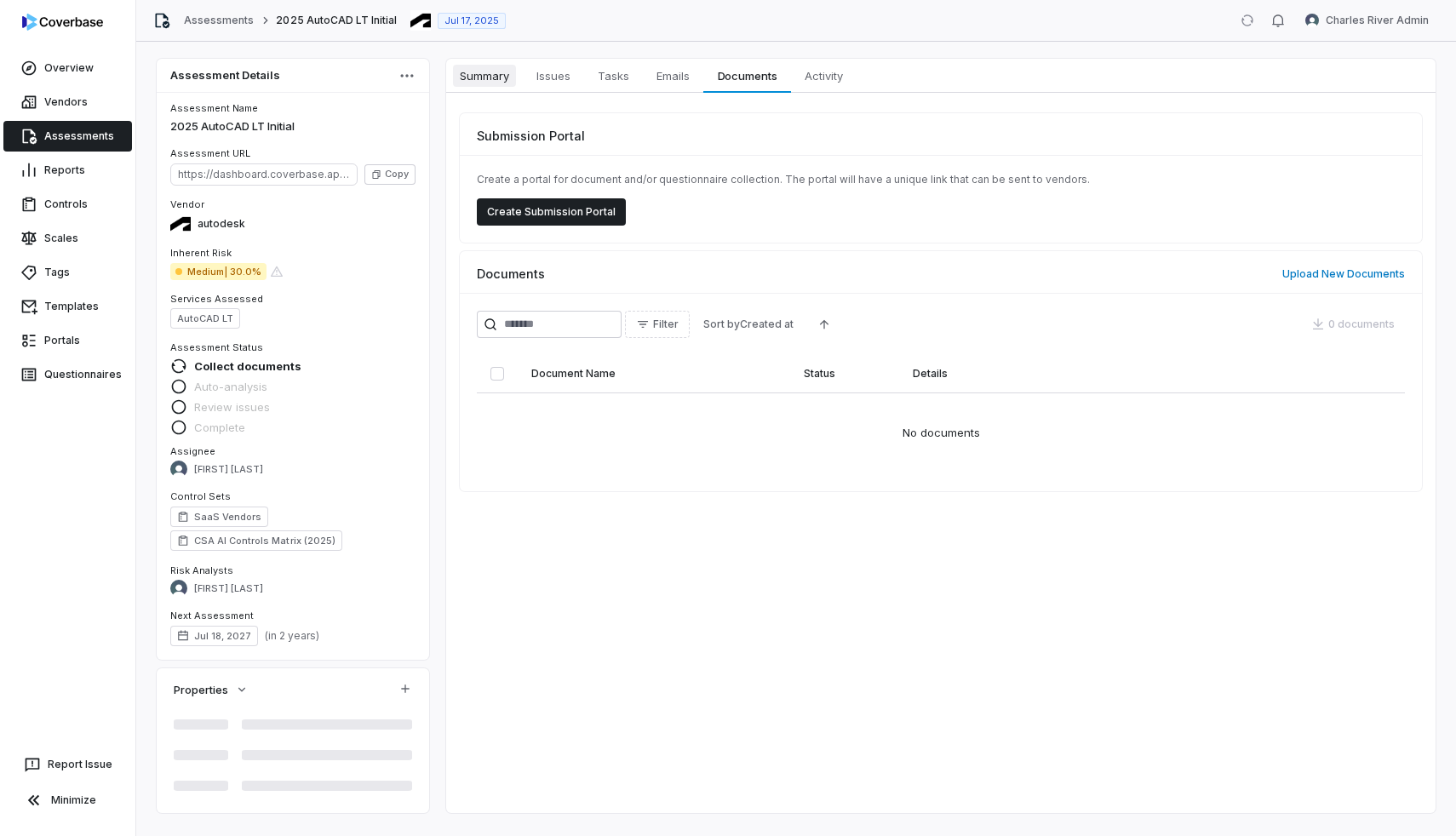 click on "Summary" at bounding box center [484, 76] 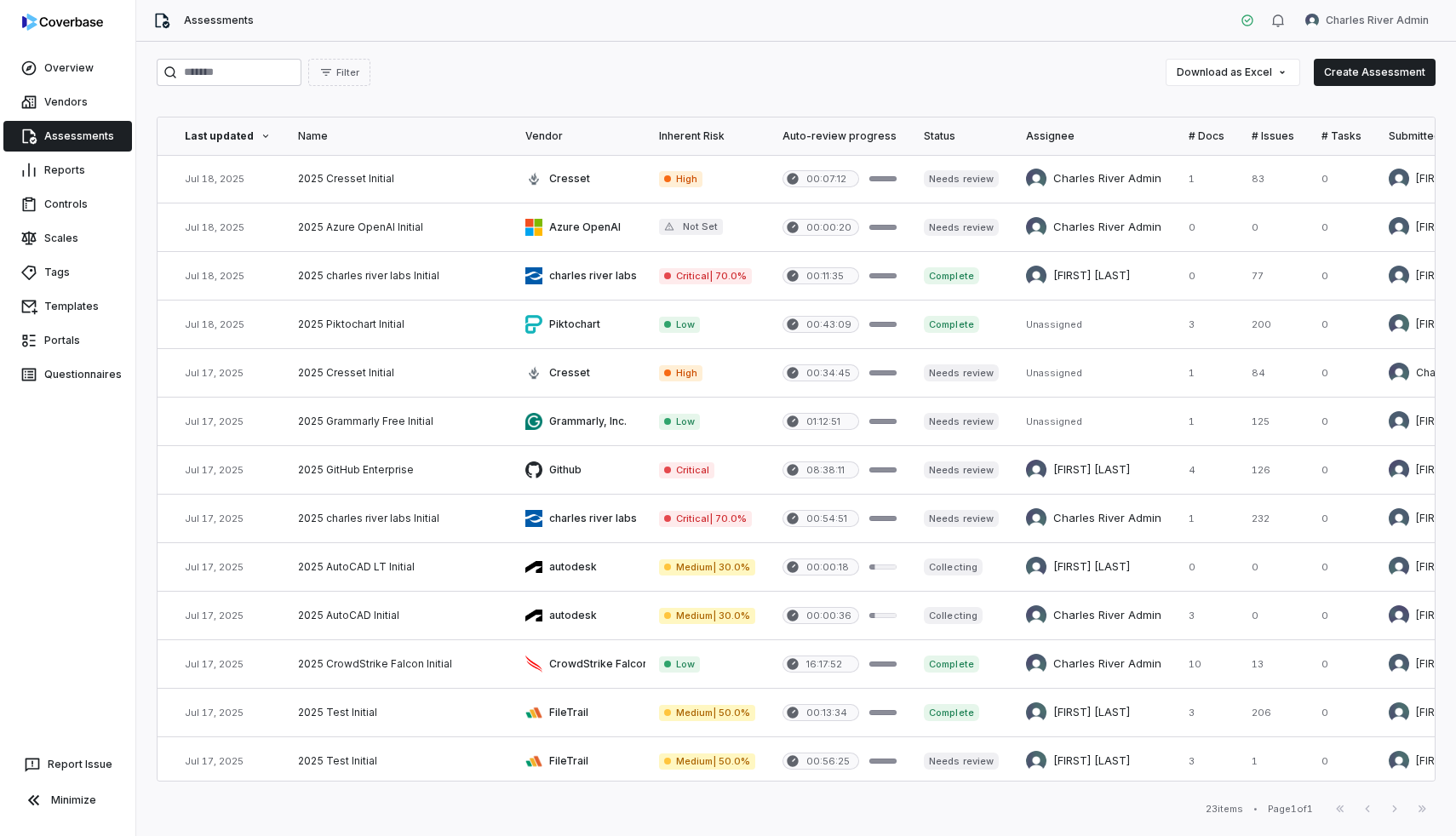 scroll, scrollTop: 0, scrollLeft: 36, axis: horizontal 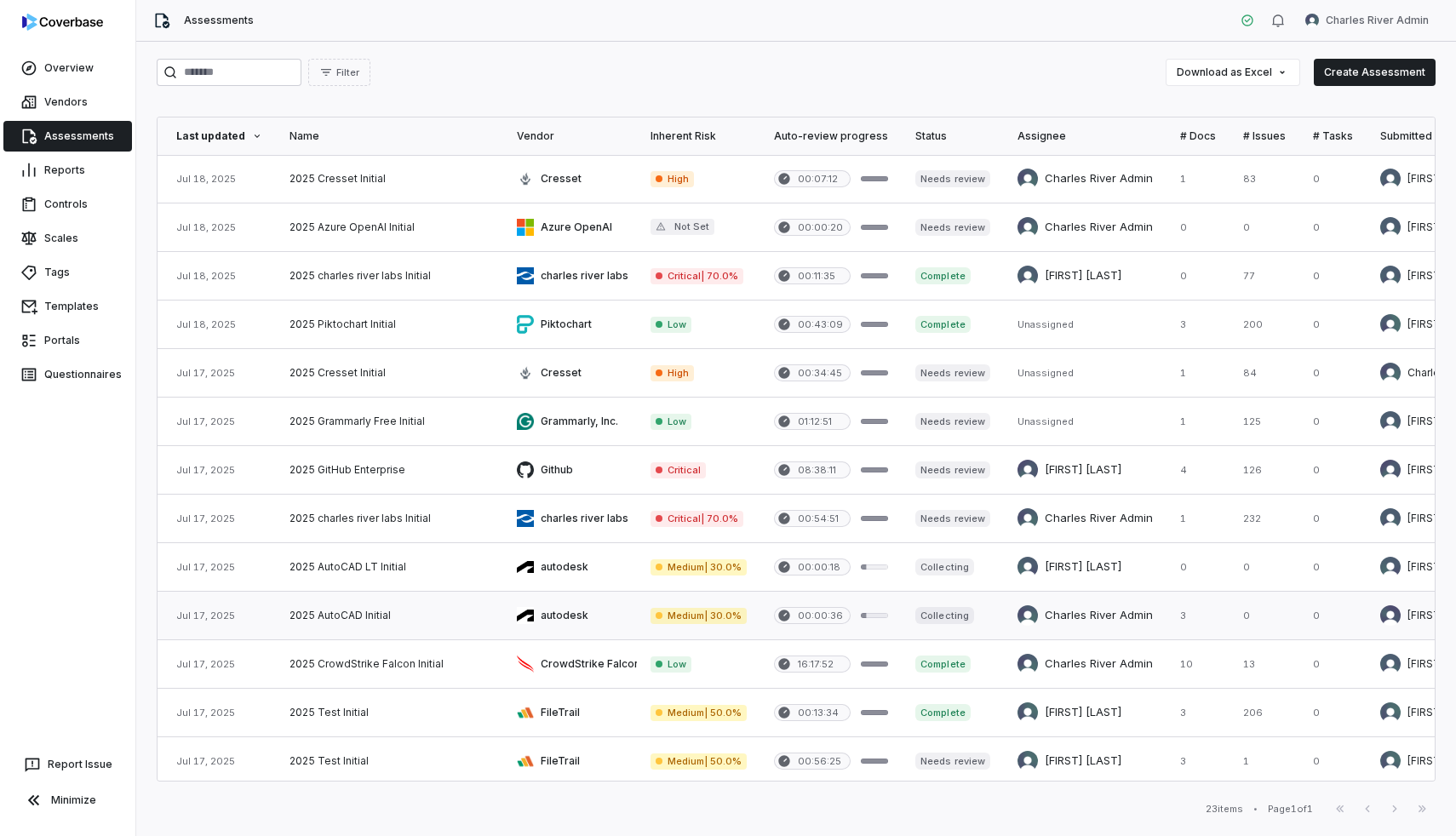 click at bounding box center (389, 616) 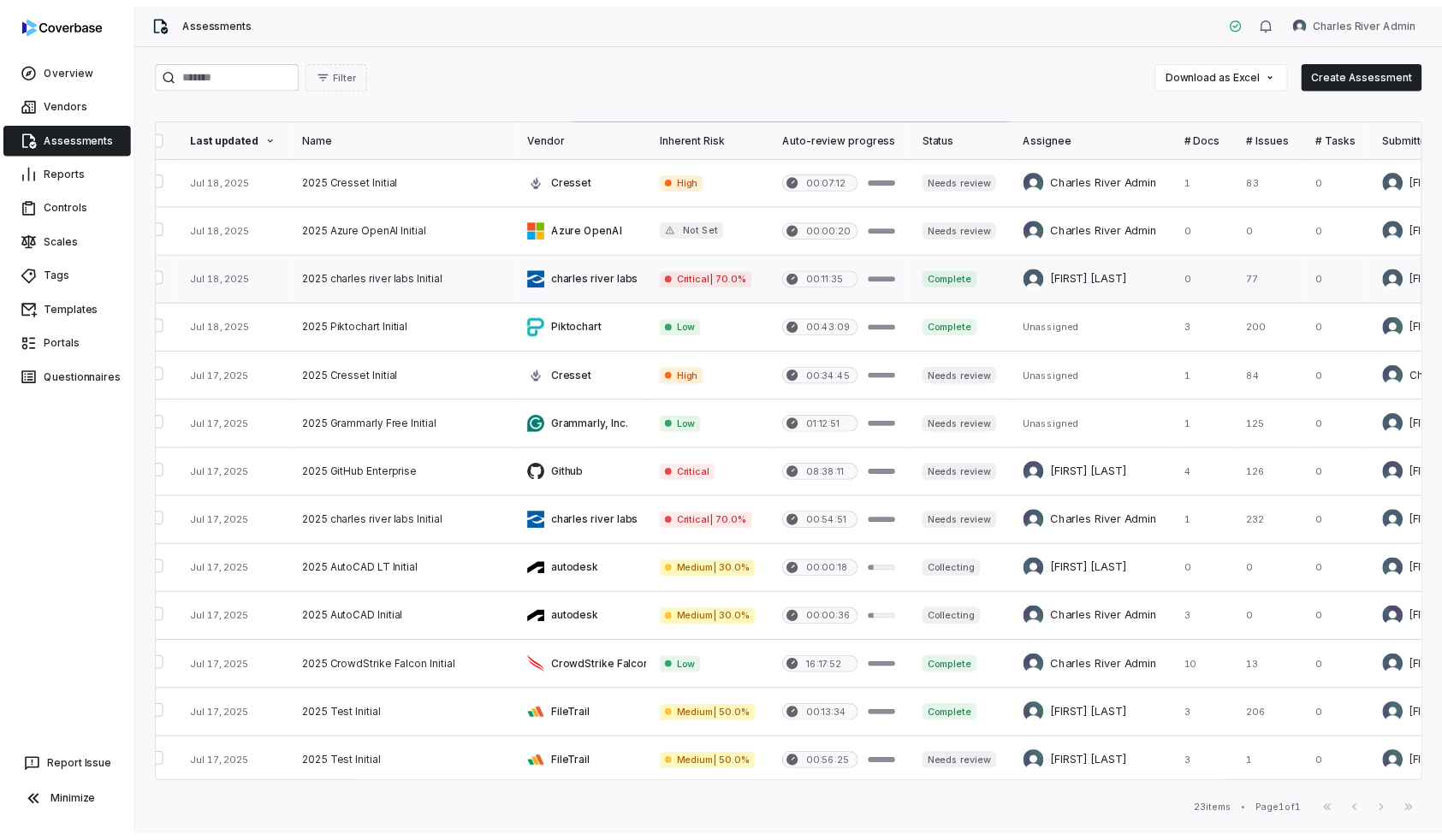 scroll, scrollTop: 362, scrollLeft: 21, axis: both 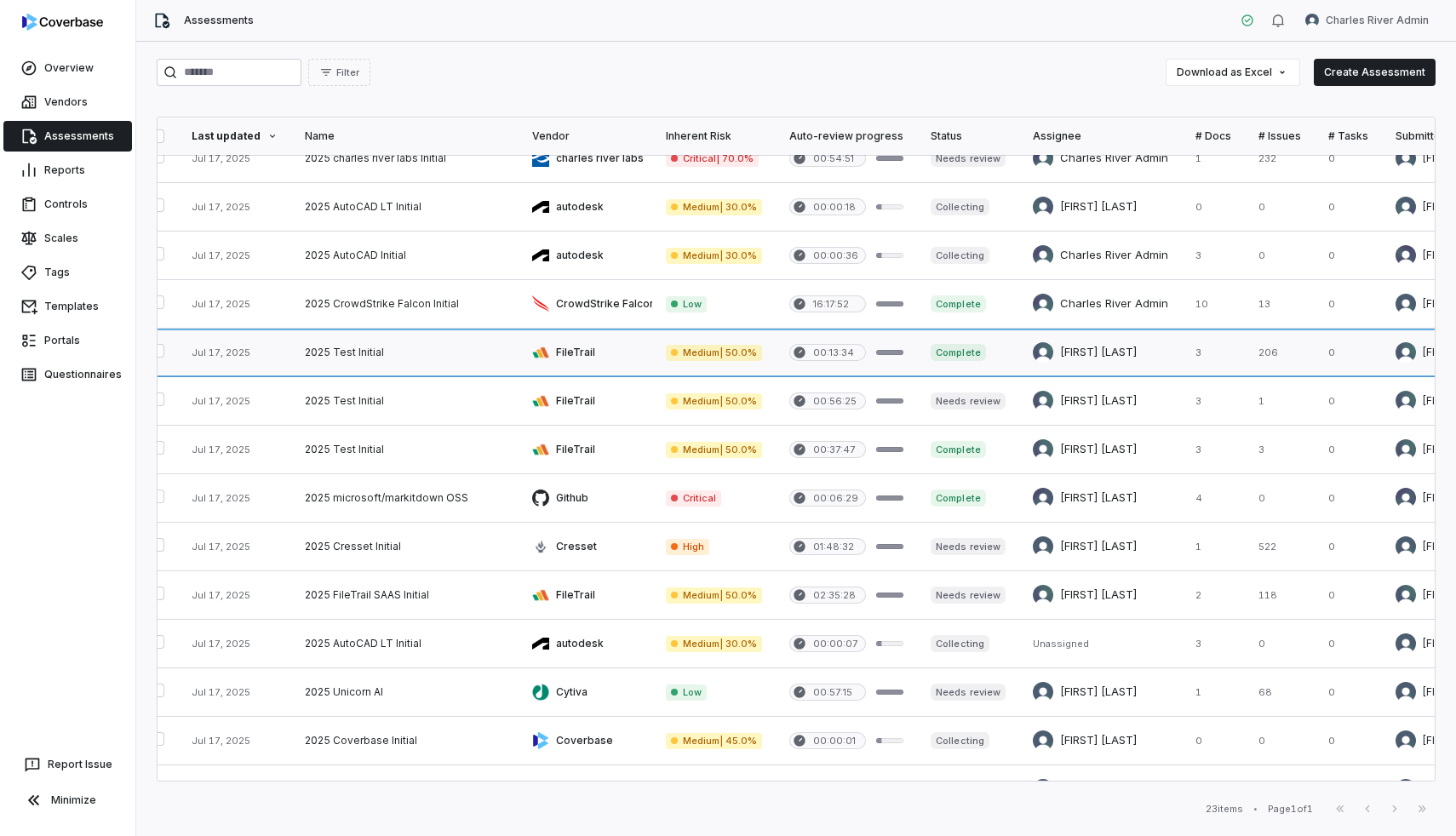 click at bounding box center [404, 352] 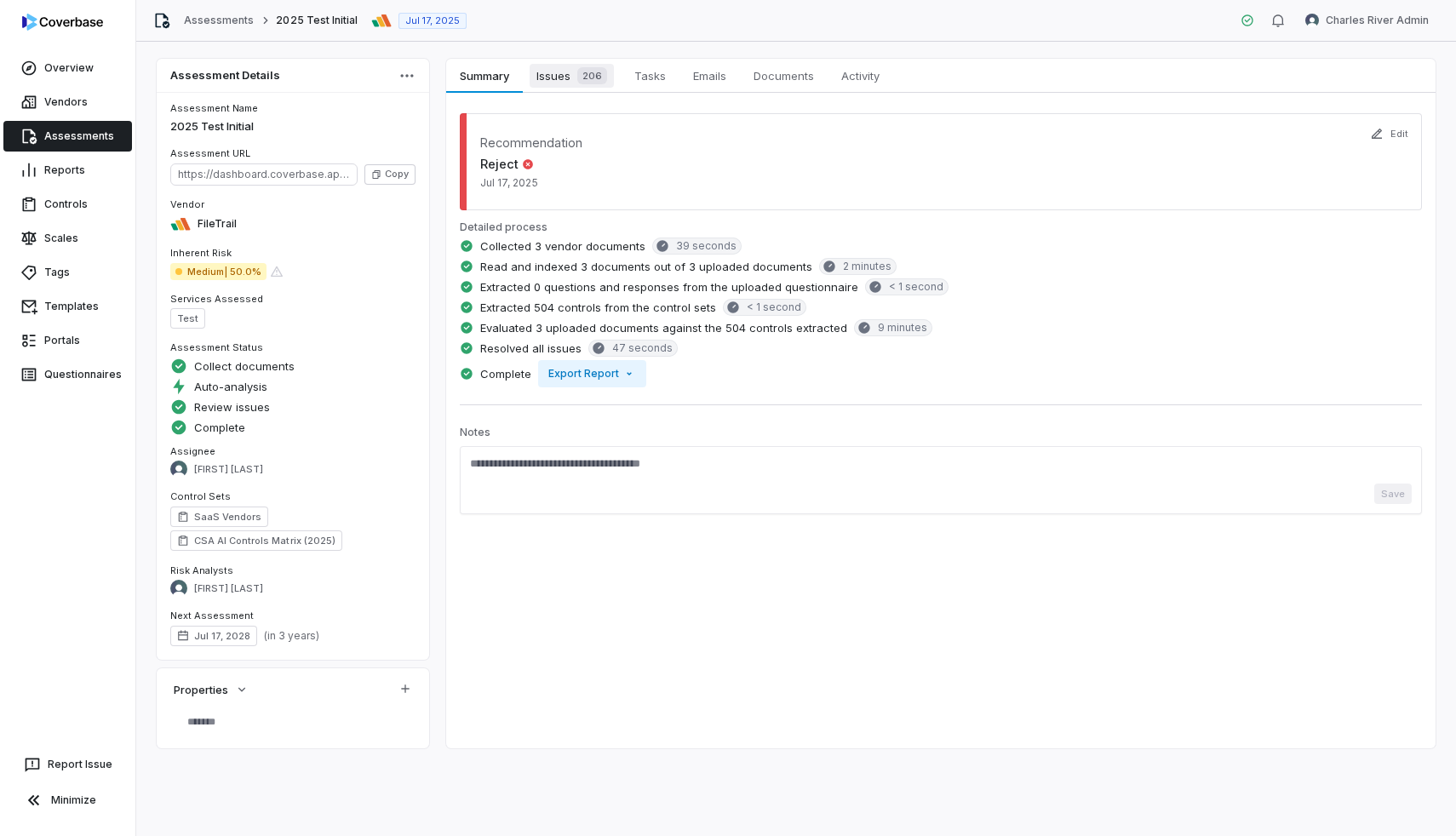click on "Issues 206" at bounding box center [571, 76] 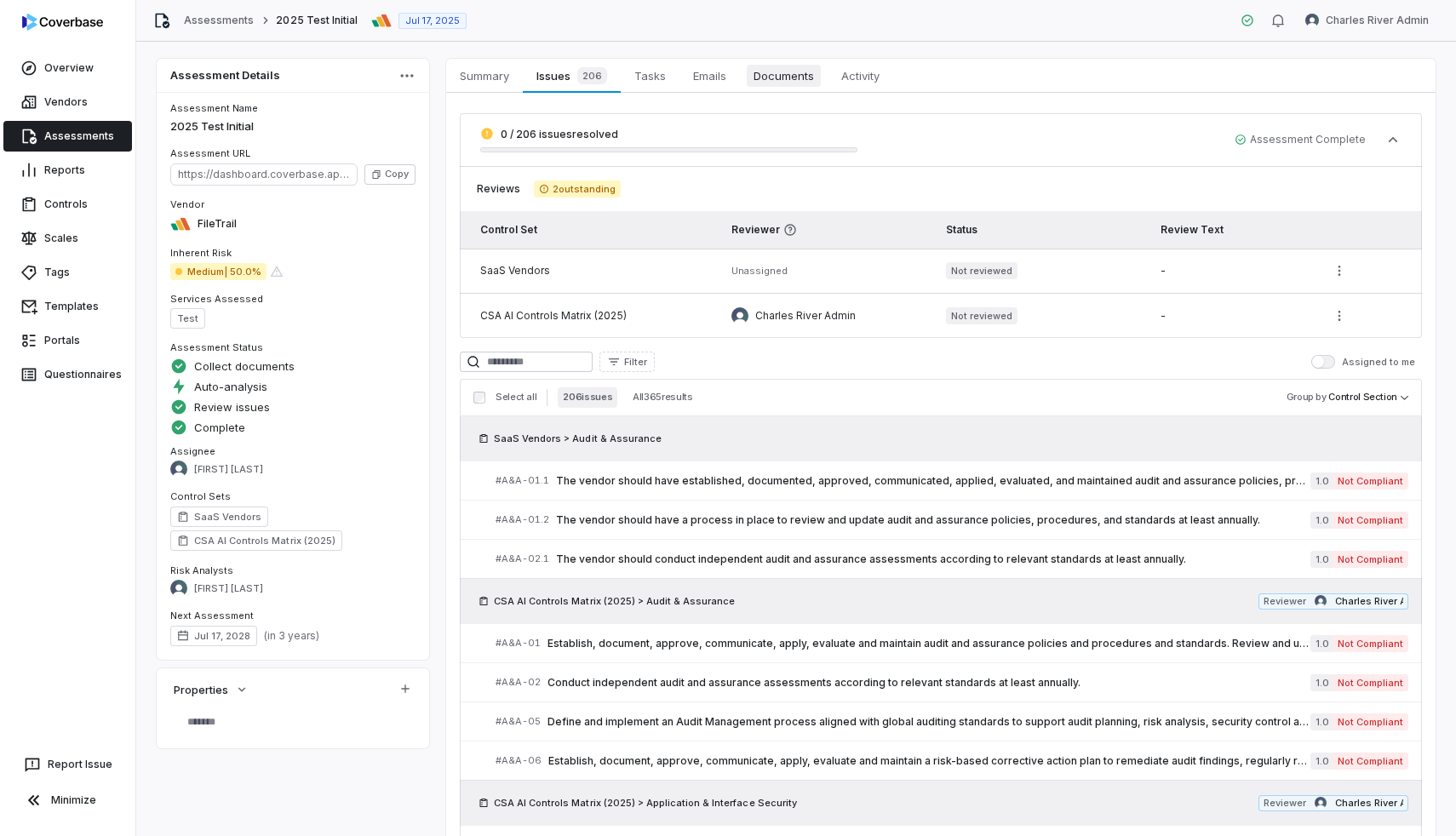 click on "Documents" at bounding box center (783, 76) 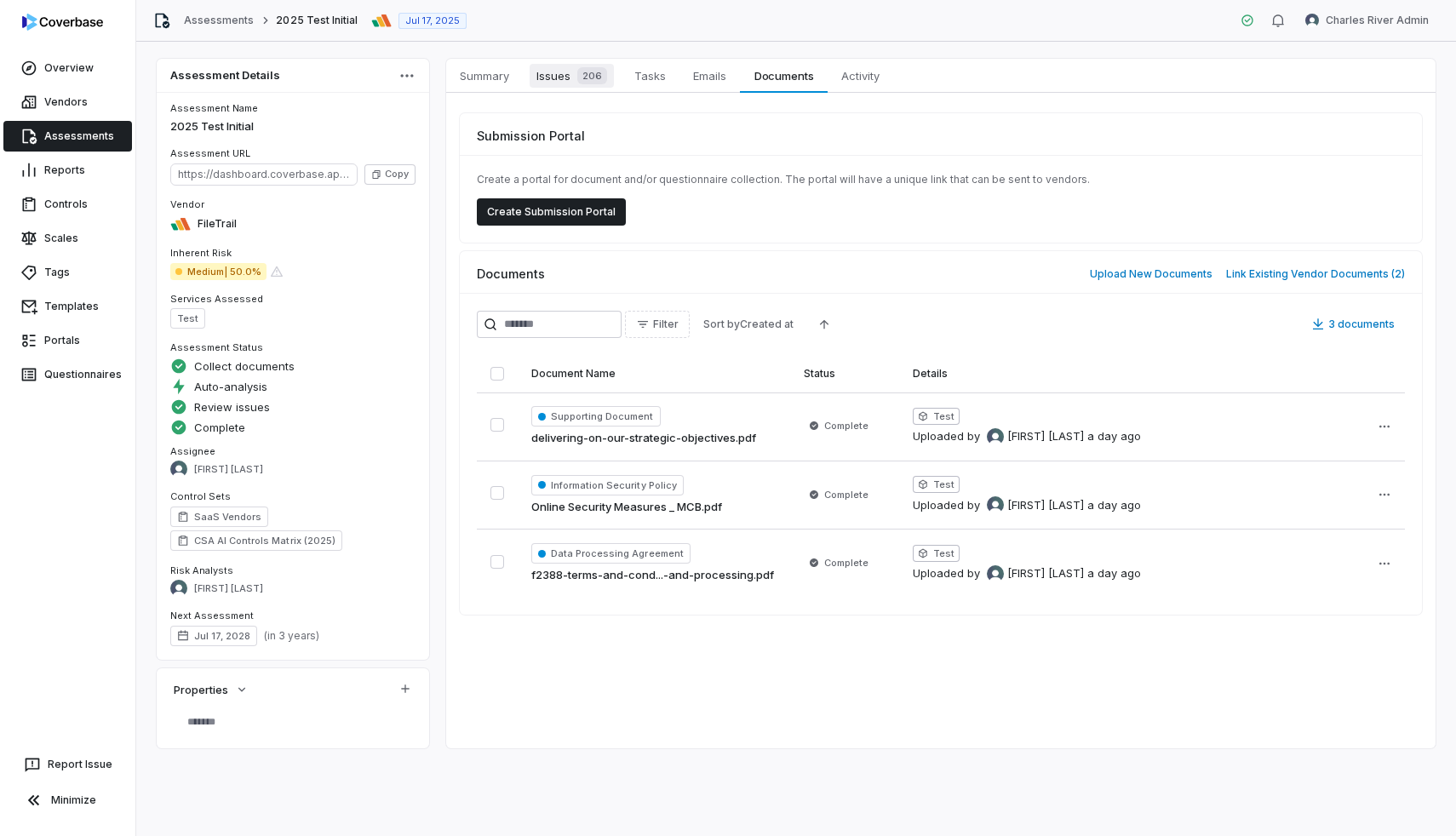 click on "Issues 206" at bounding box center (571, 76) 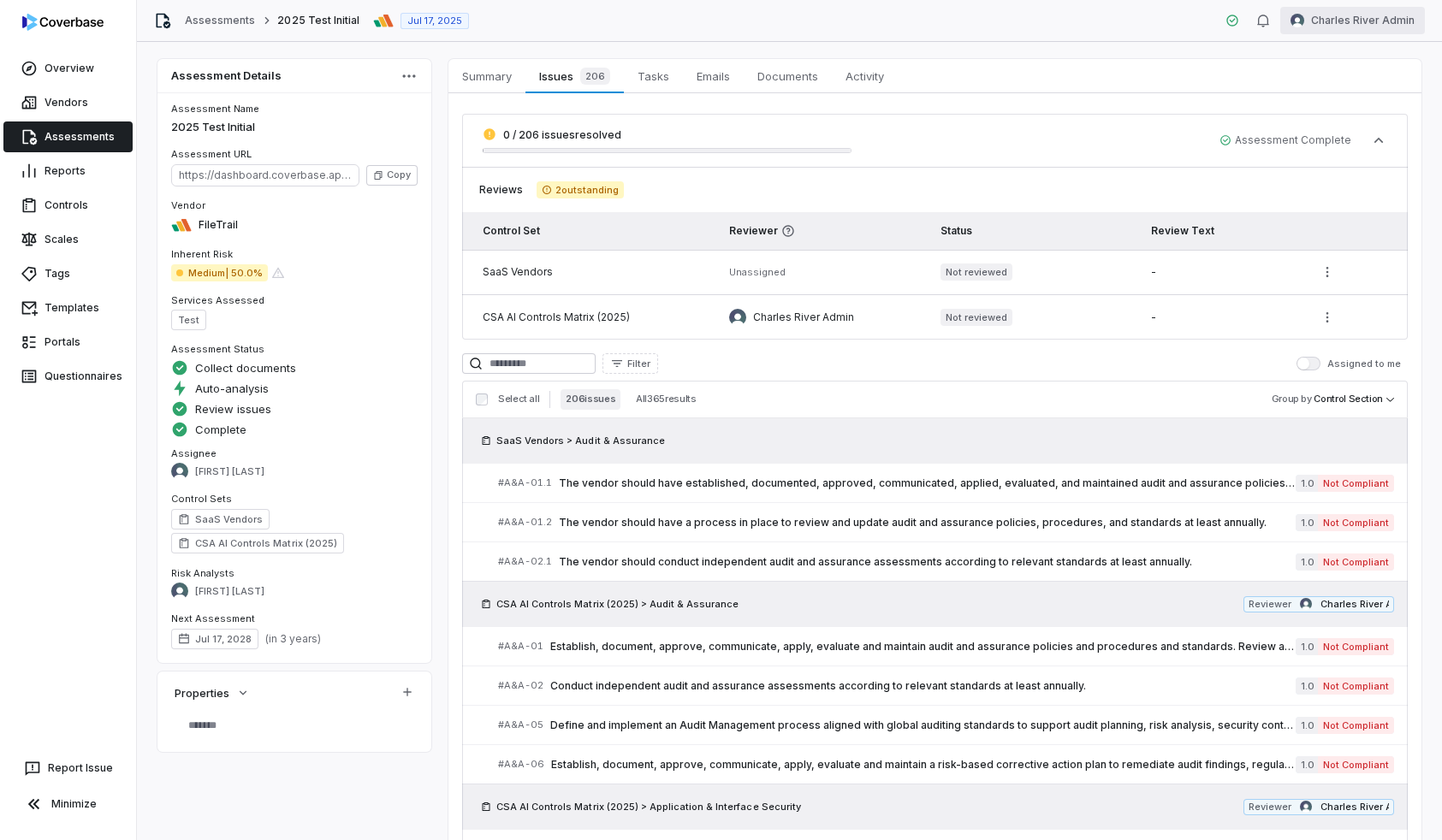 click on "Overview Vendors Assessments Reports Controls Scales Tags Templates Portals Questionnaires Report Issue Minimize Assessments 2025 Test Initial Jul 17, 2025 Charles River Admin Assessment Details Assessment Name 2025 Test Initial Assessment URL  https://dashboard.coverbase.app/assessments/cbqsrw_885941b0a3004146a8dc53af9d7a6db7 Copy Vendor FileTrail Inherent Risk Medium  | 50.0% Services Assessed Test Assessment Status Collect documents Auto-analysis Review issues Complete Assignee Sakib Mahmud Khan Control Sets SaaS Vendors CSA AI Controls Matrix (2025) Risk Analysts Sakib Mahmud Khan Next Assessment Jul 17, 2028 ( in 3 years ) Properties Summary Summary Issues 206 Issues 206 Tasks Tasks Emails Emails Documents Documents Activity Activity 0 / 206   issues  resolved Assessment Complete Reviews 2  outstanding Control Set Reviewer  Status Review Text SaaS Vendors Unassigned Not reviewed - CSA AI Controls Matrix (2025) Charles River Admin Not reviewed - Filter Assigned to me Select all 206  issues" at bounding box center [721, 420] 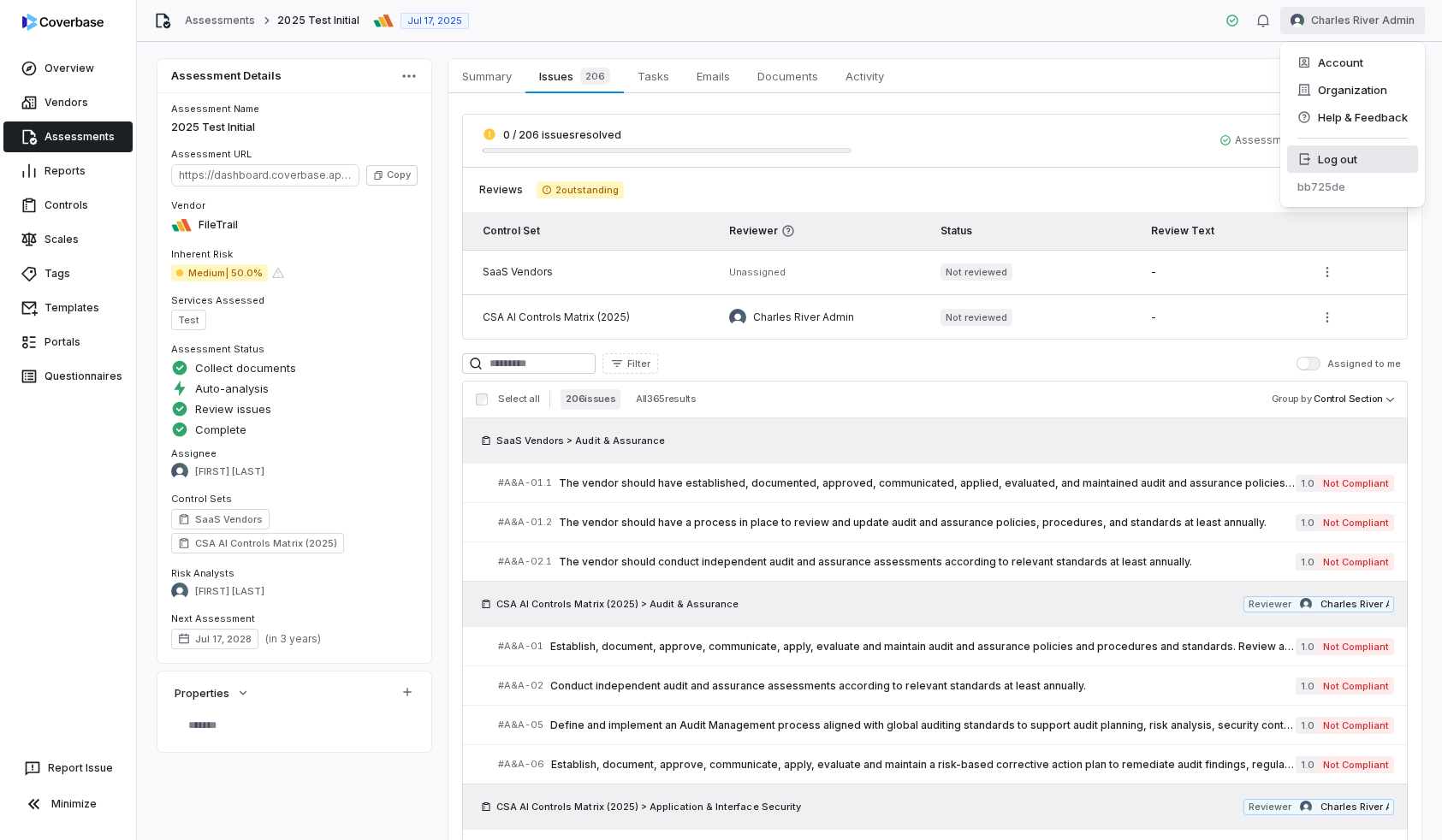 click on "Log out" at bounding box center (1352, 159) 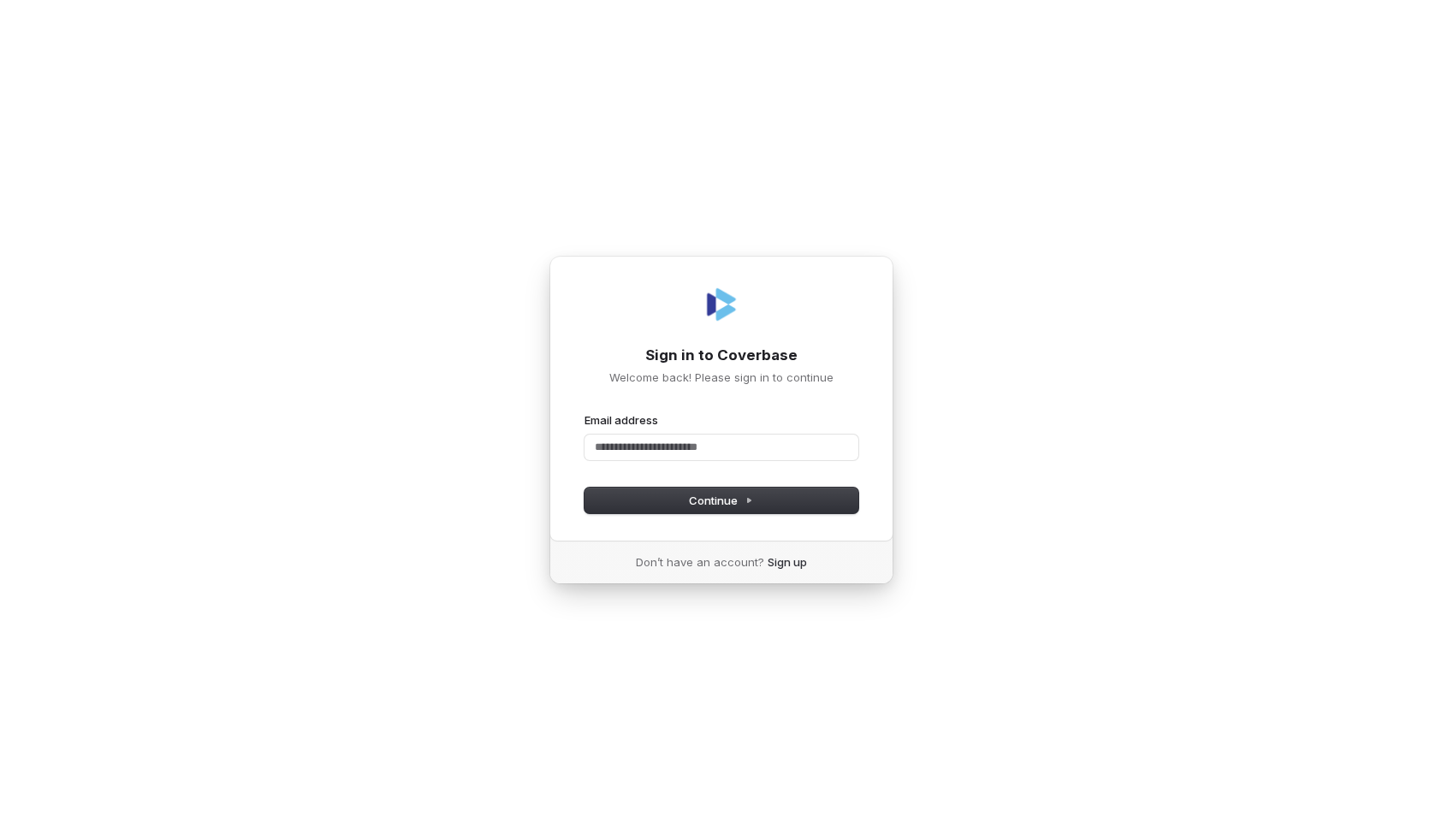 scroll, scrollTop: 0, scrollLeft: 0, axis: both 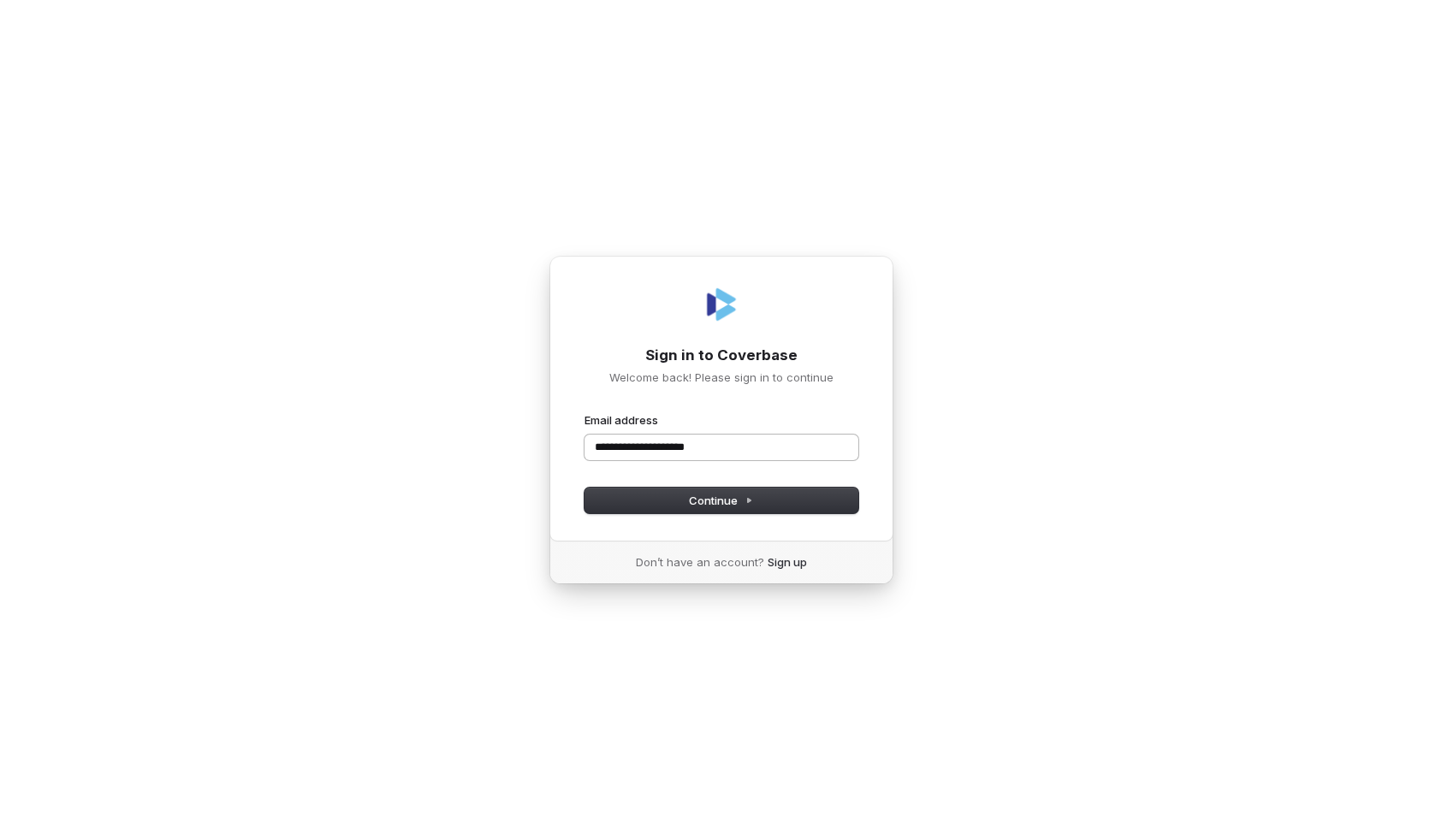 type on "**********" 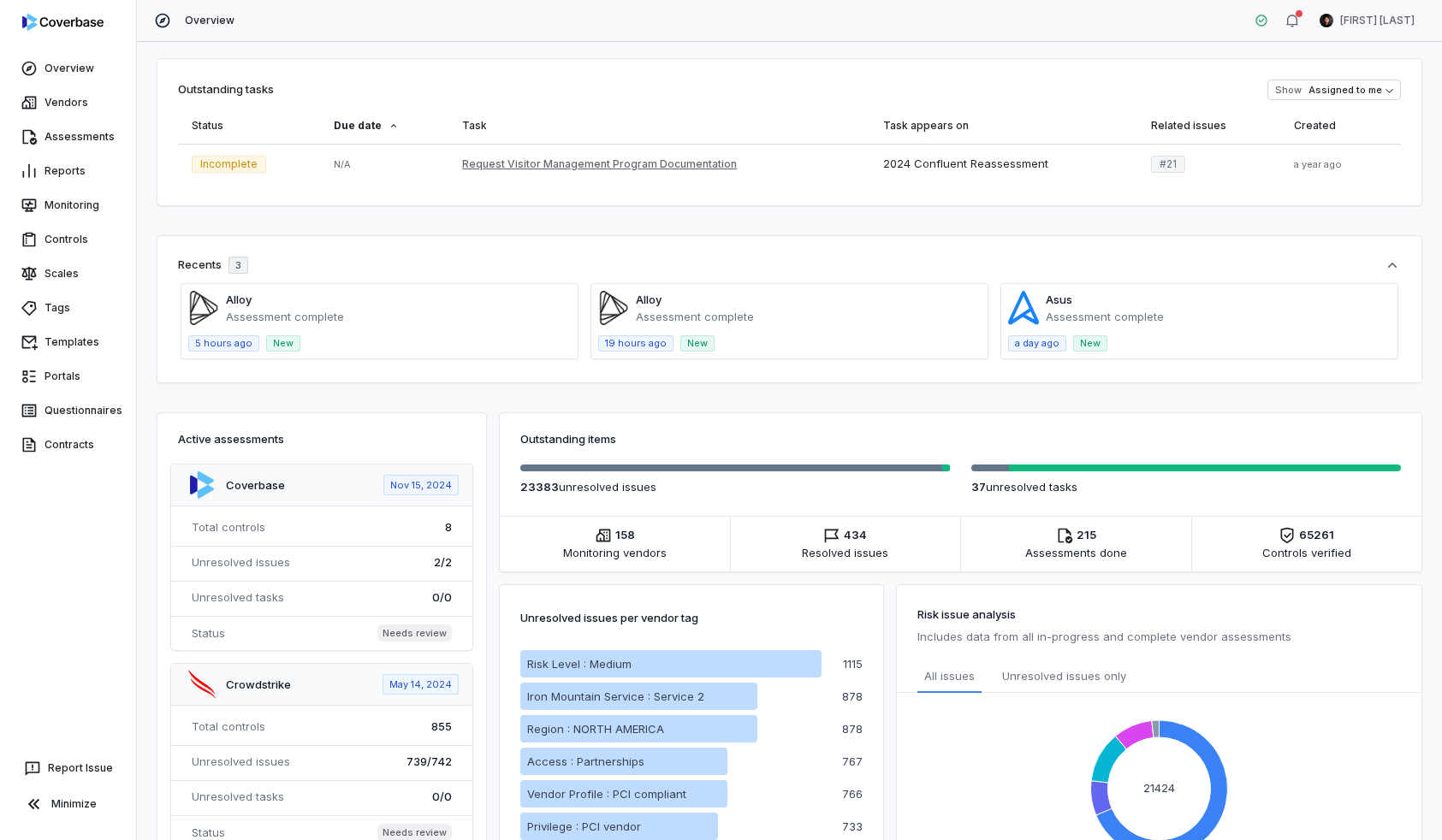 scroll, scrollTop: 0, scrollLeft: 0, axis: both 